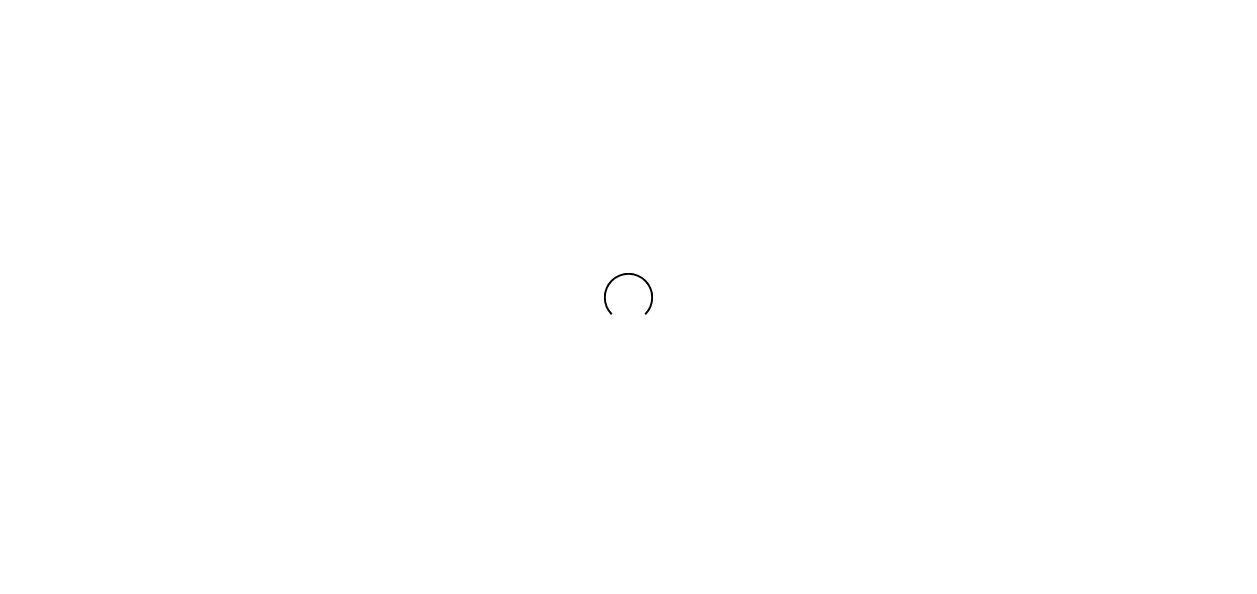 scroll, scrollTop: 0, scrollLeft: 0, axis: both 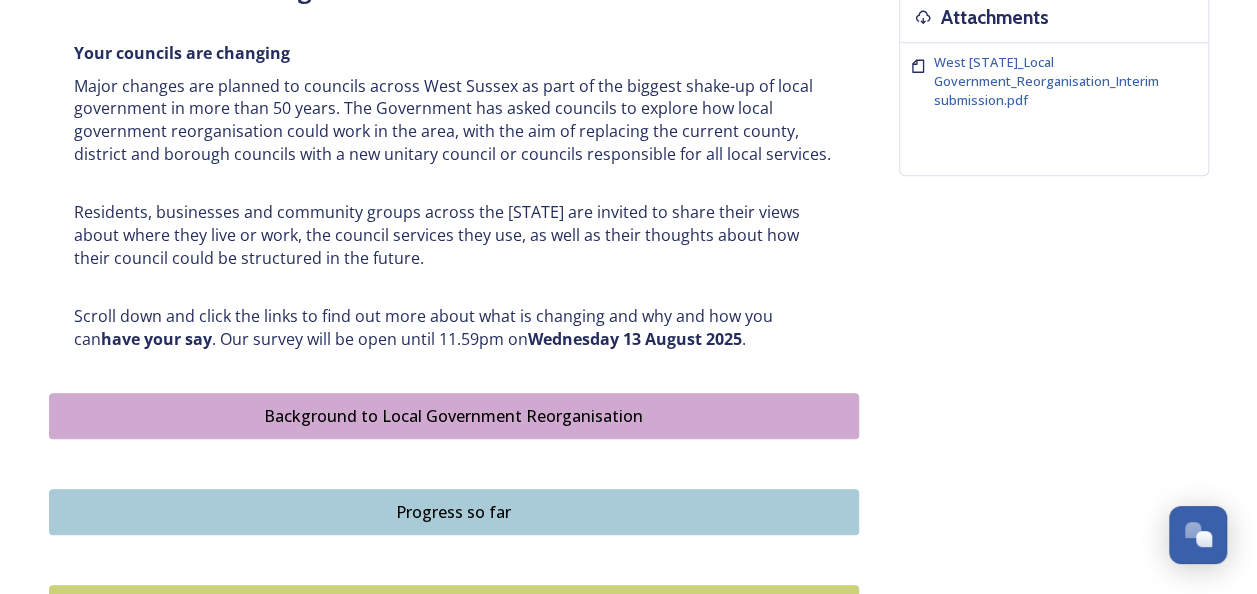 click on "Background to Local Government Reorganisation" at bounding box center [454, 416] 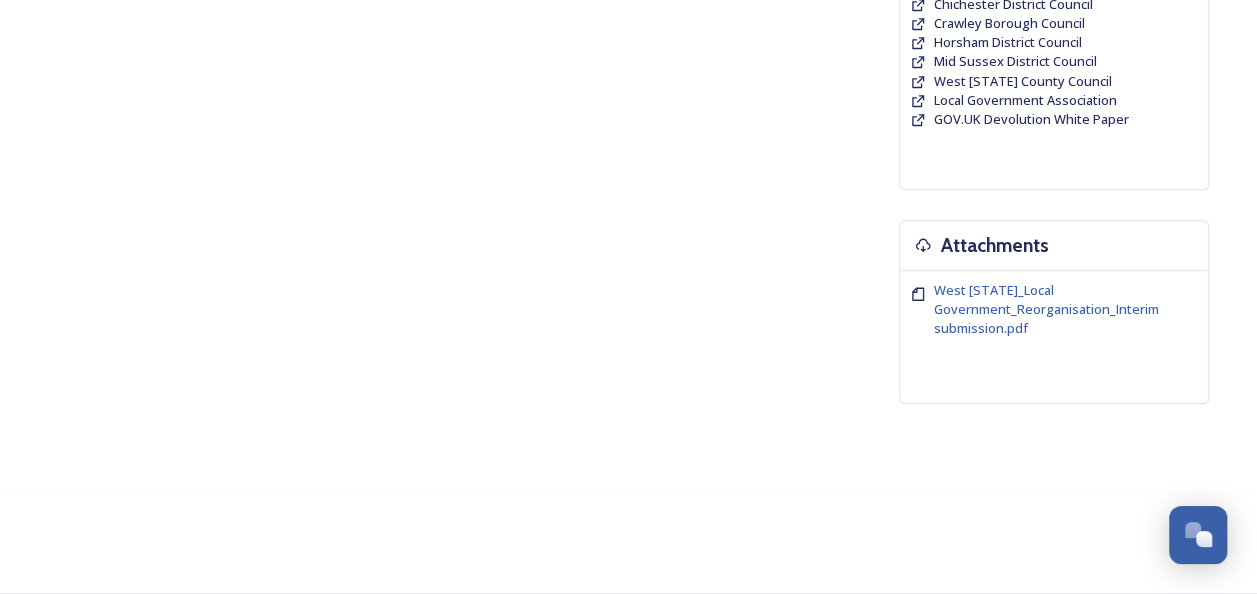 scroll, scrollTop: 0, scrollLeft: 0, axis: both 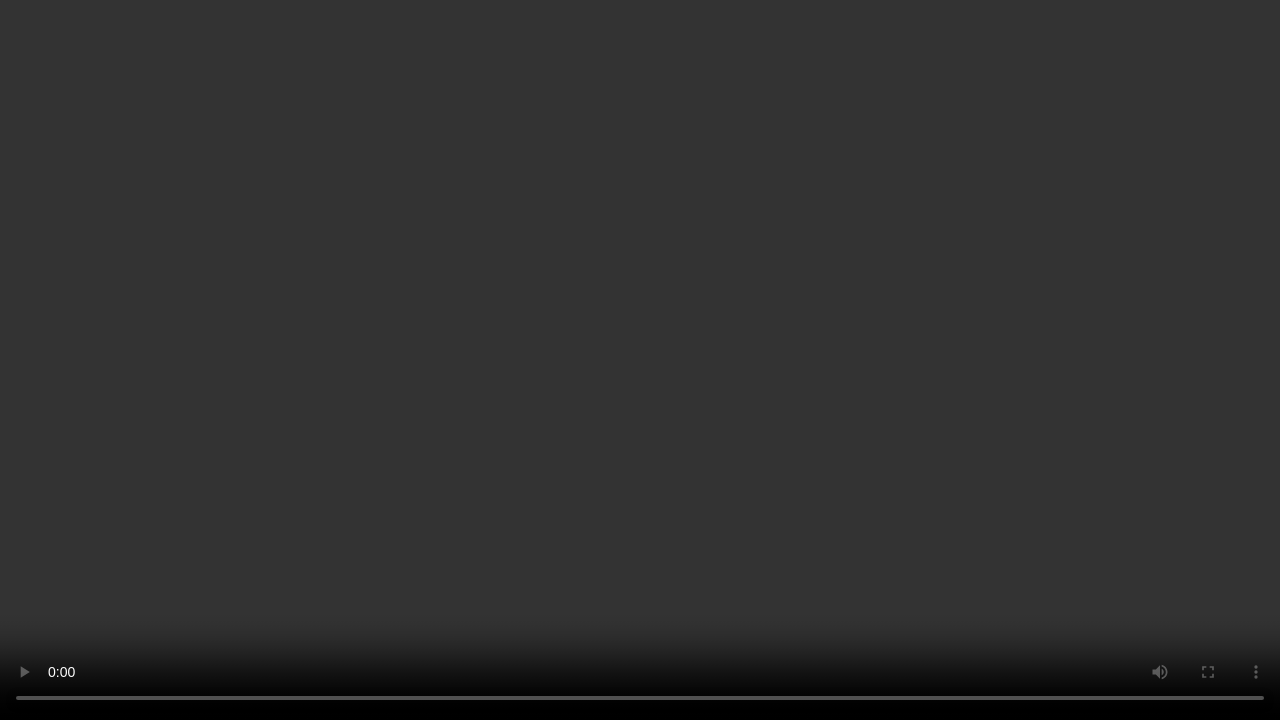 click at bounding box center [640, 360] 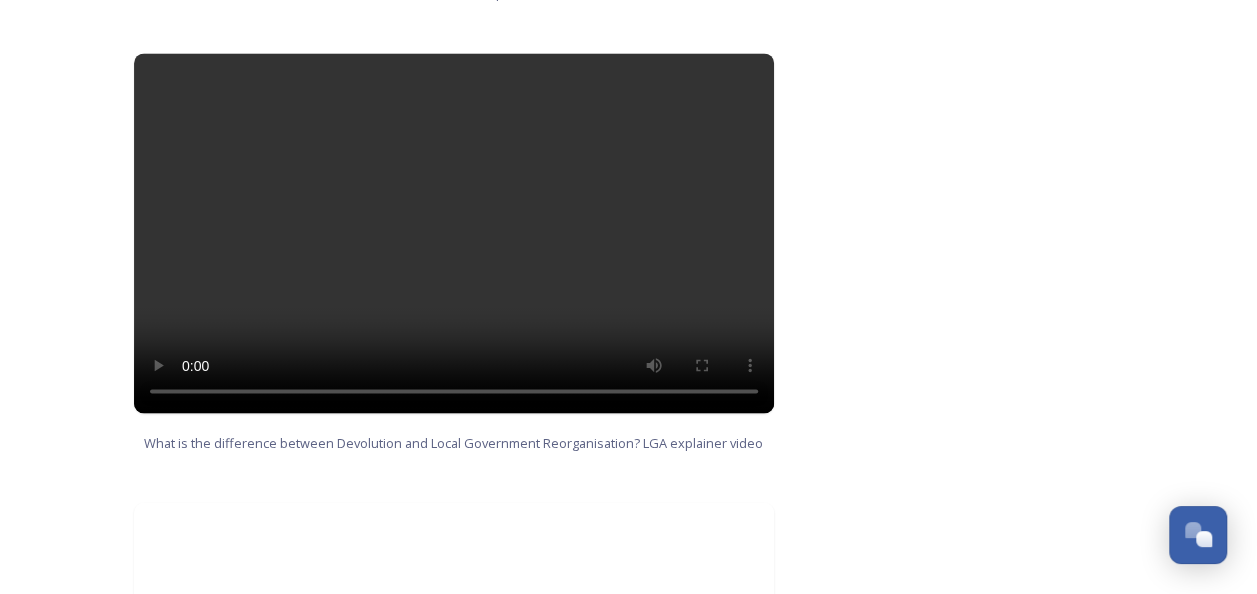 scroll, scrollTop: 1650, scrollLeft: 0, axis: vertical 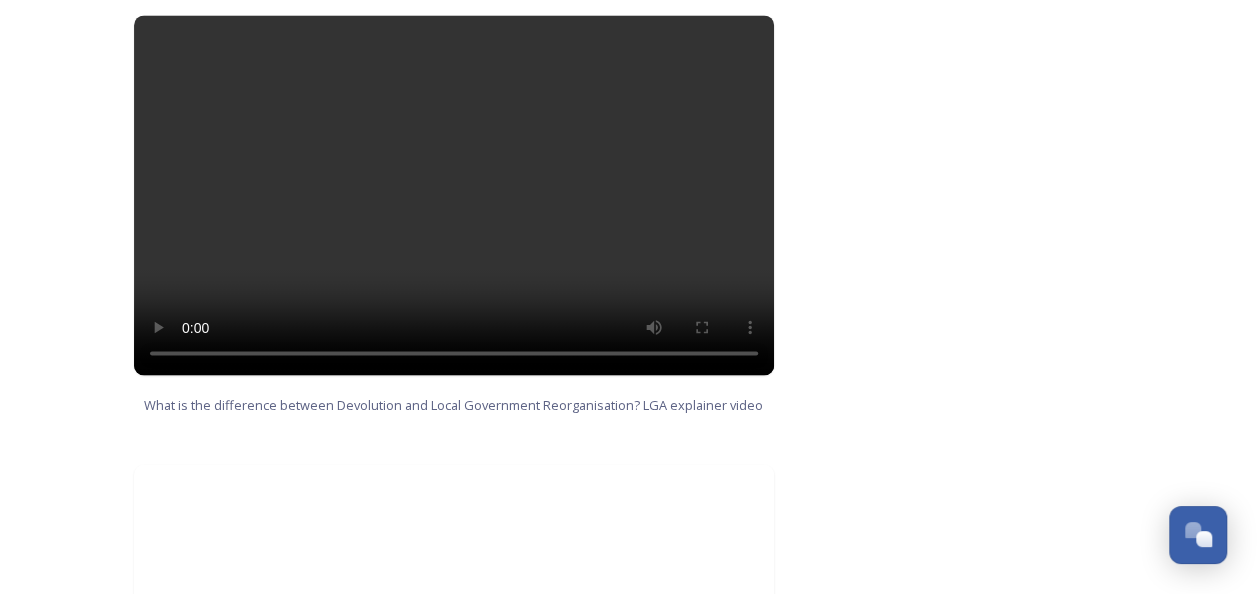 click at bounding box center [454, 195] 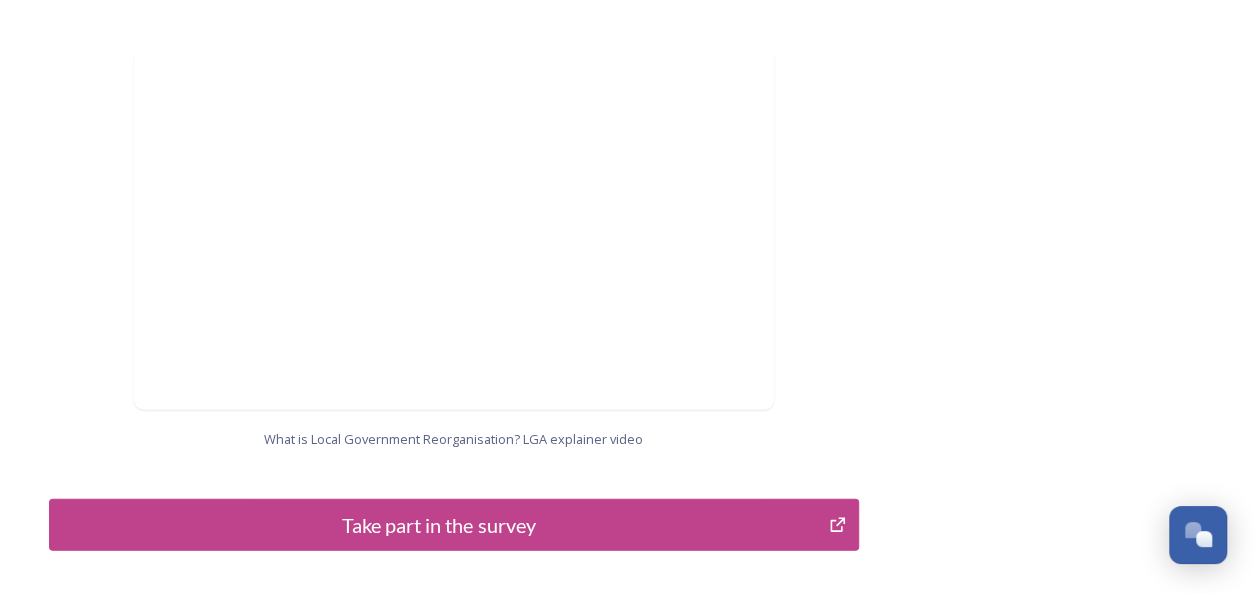 scroll, scrollTop: 2130, scrollLeft: 0, axis: vertical 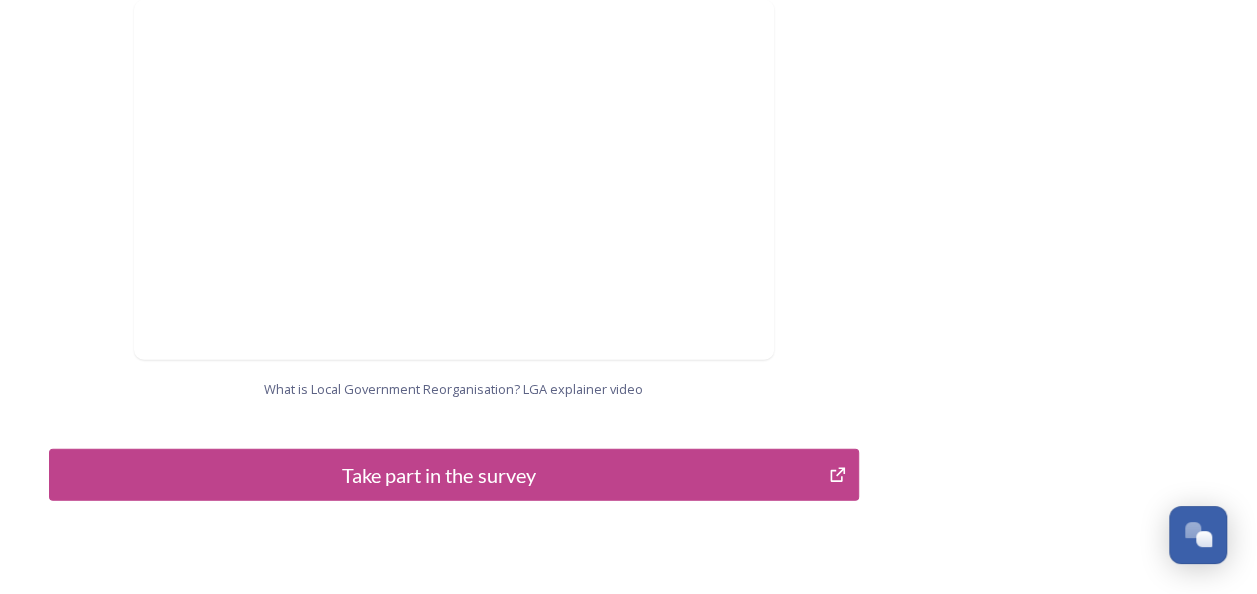 click on "Take part in the survey" at bounding box center [439, 475] 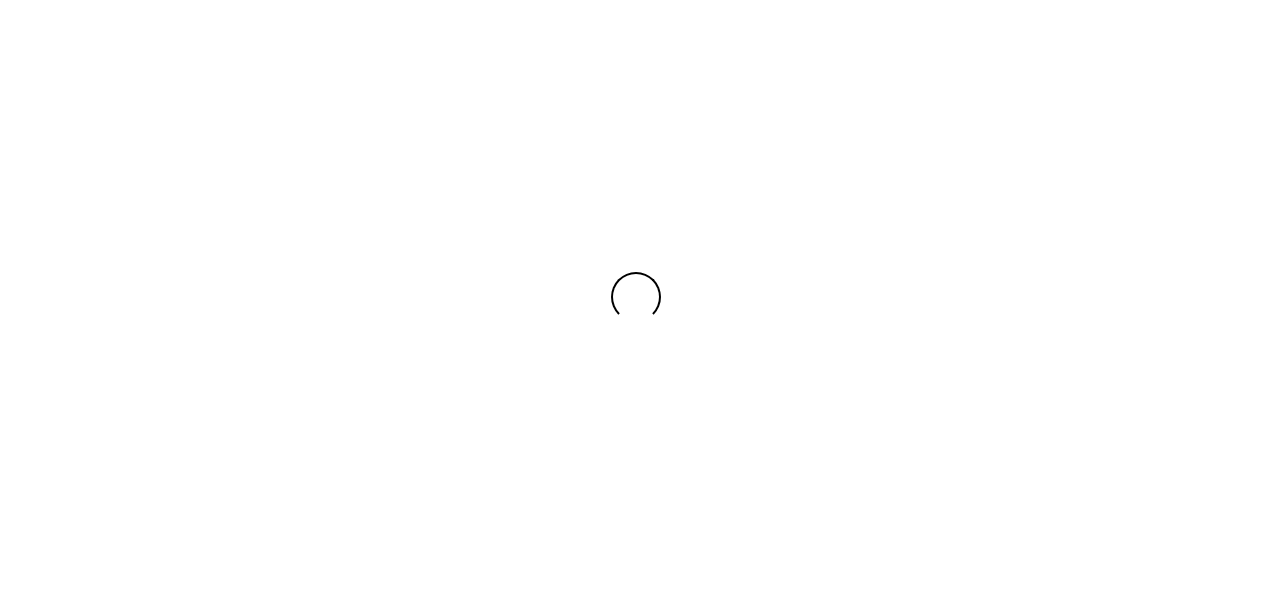 scroll, scrollTop: 0, scrollLeft: 0, axis: both 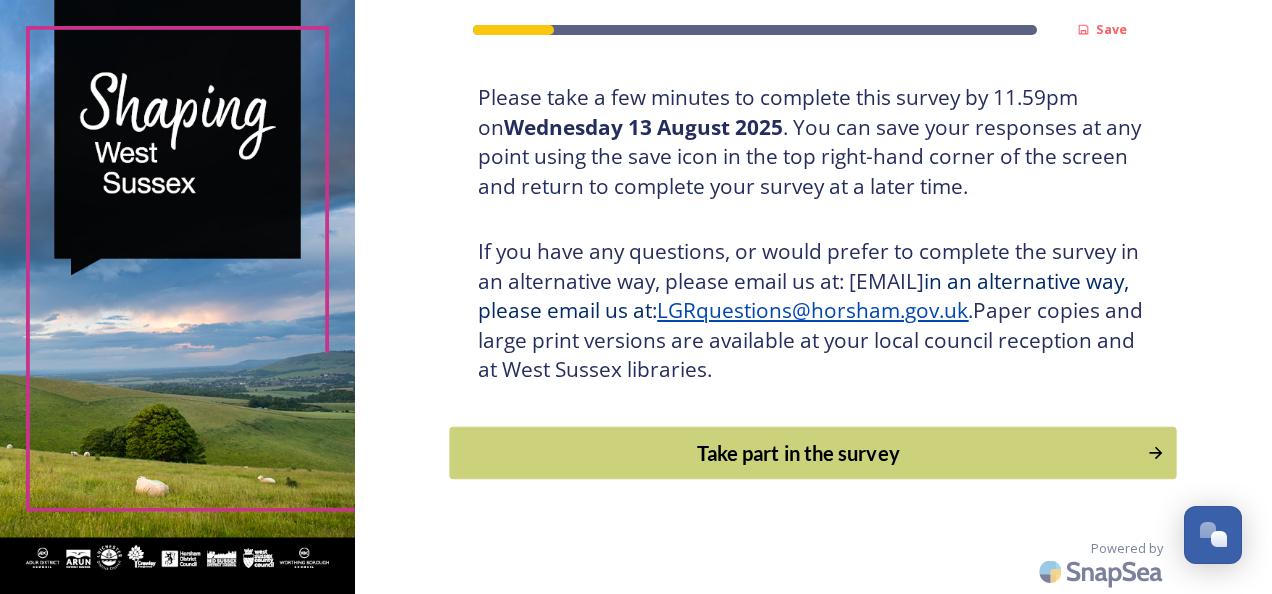 click on "Take part in the survey" at bounding box center (799, 453) 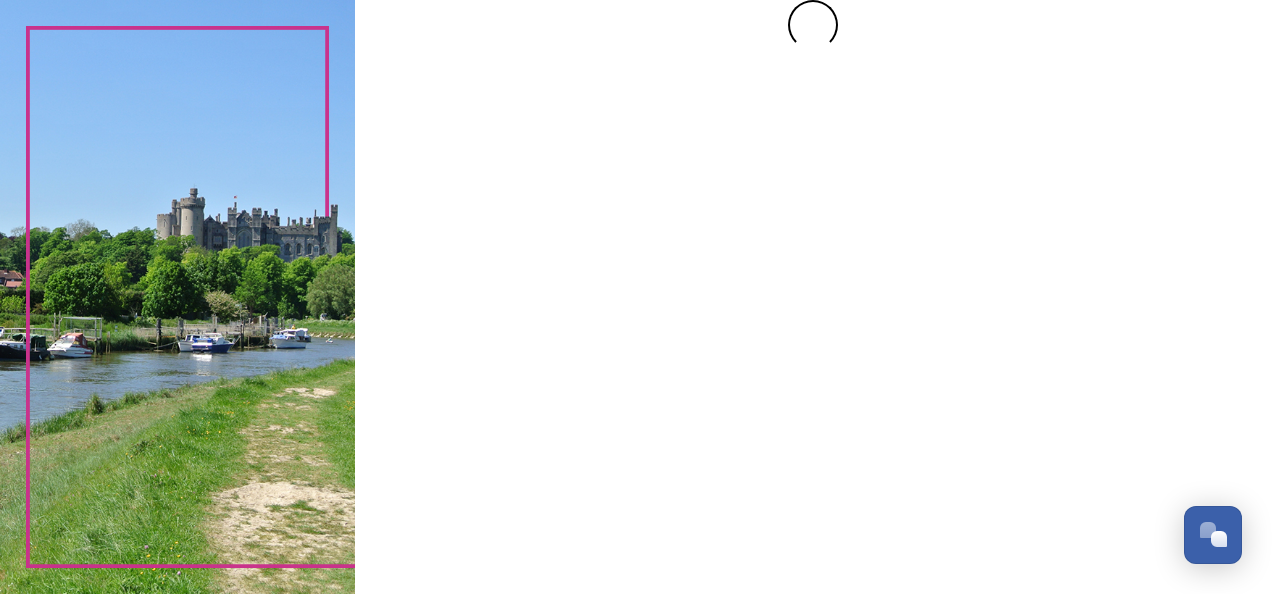 scroll, scrollTop: 0, scrollLeft: 0, axis: both 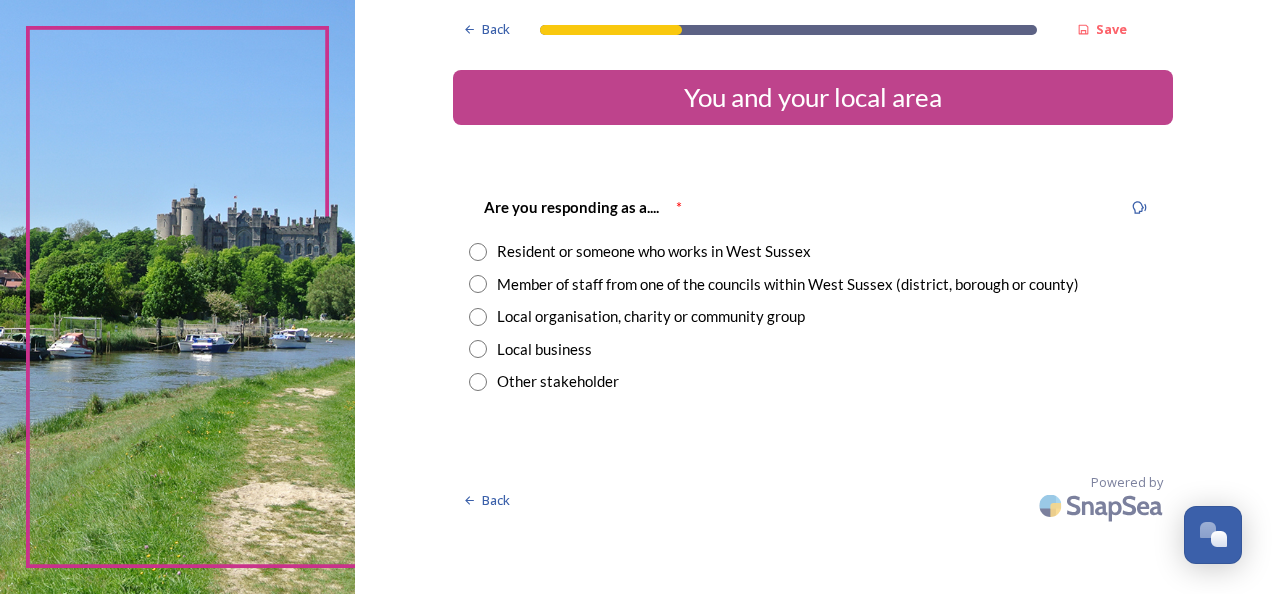 click at bounding box center [478, 252] 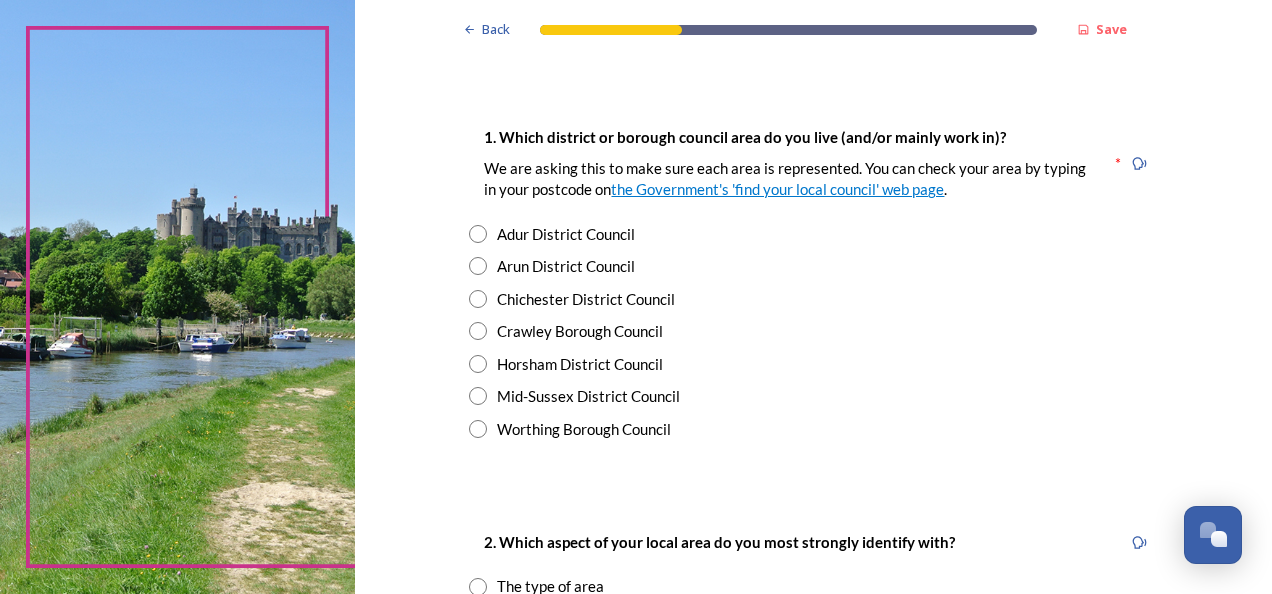 scroll, scrollTop: 370, scrollLeft: 0, axis: vertical 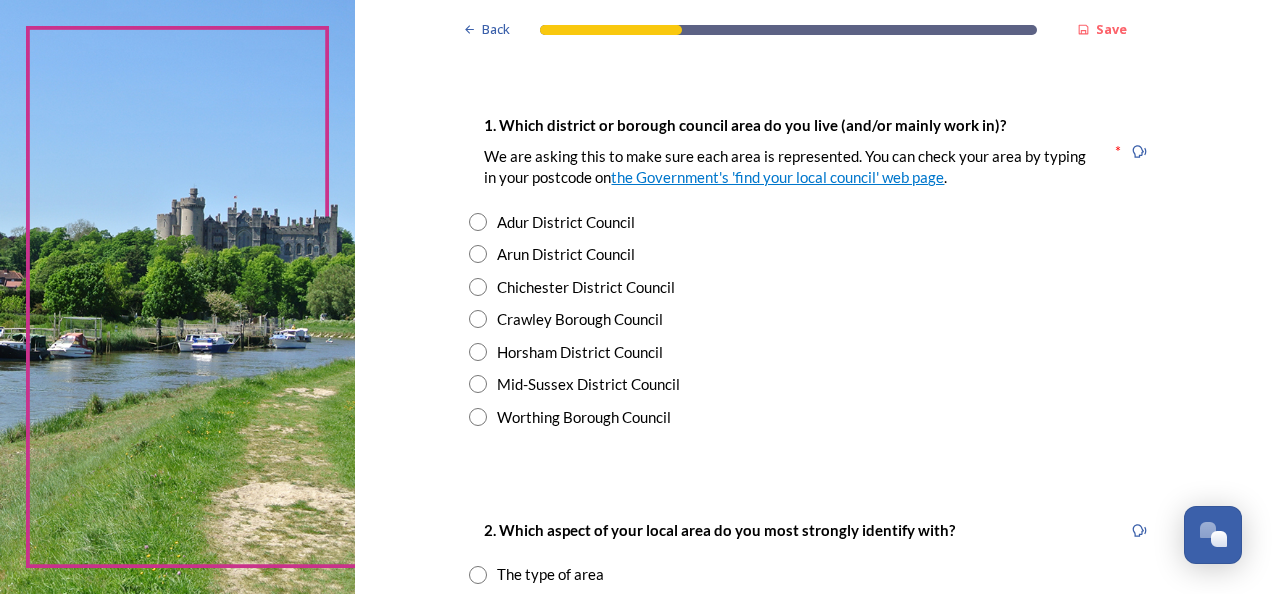 click at bounding box center [478, 254] 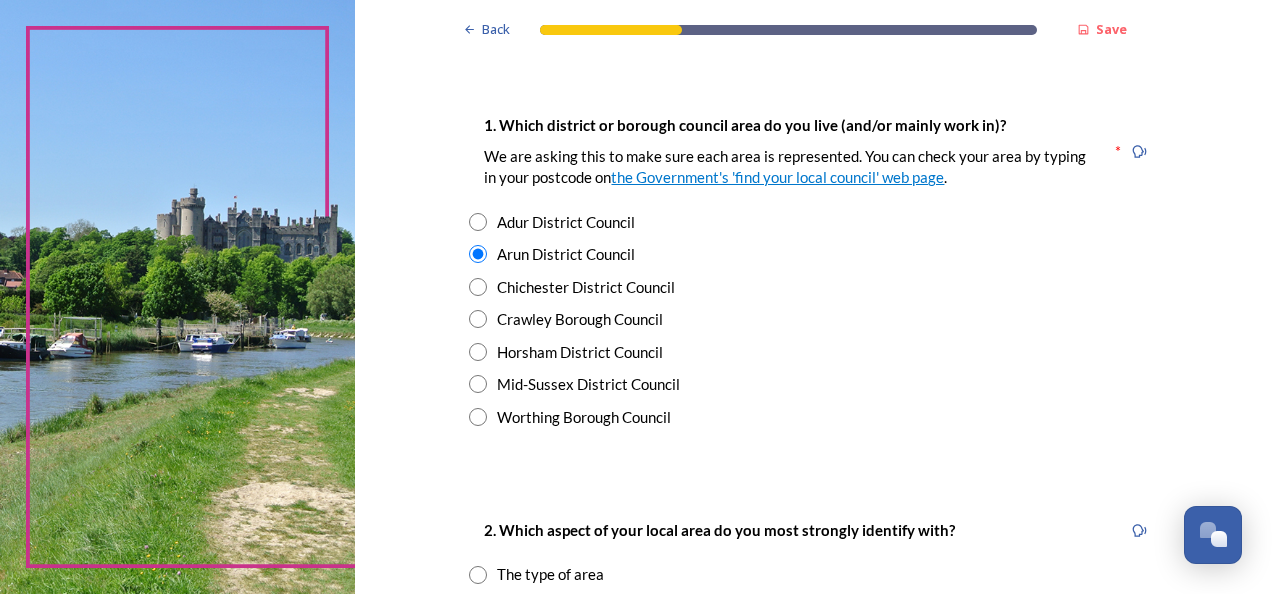 click at bounding box center (478, 254) 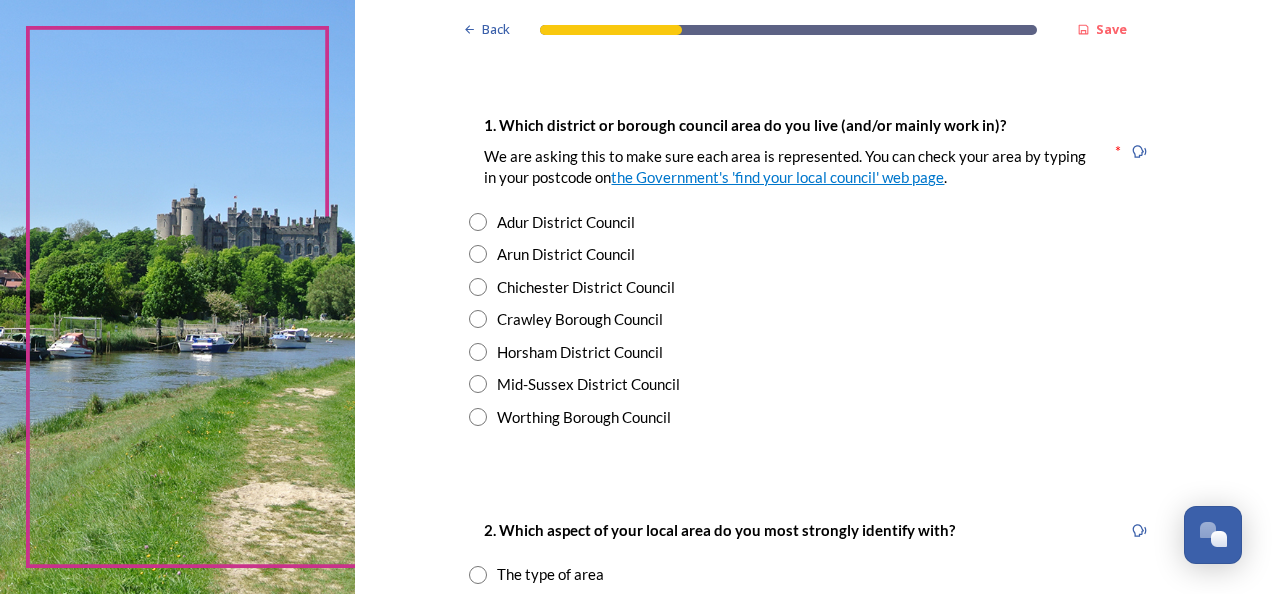 click at bounding box center (478, 254) 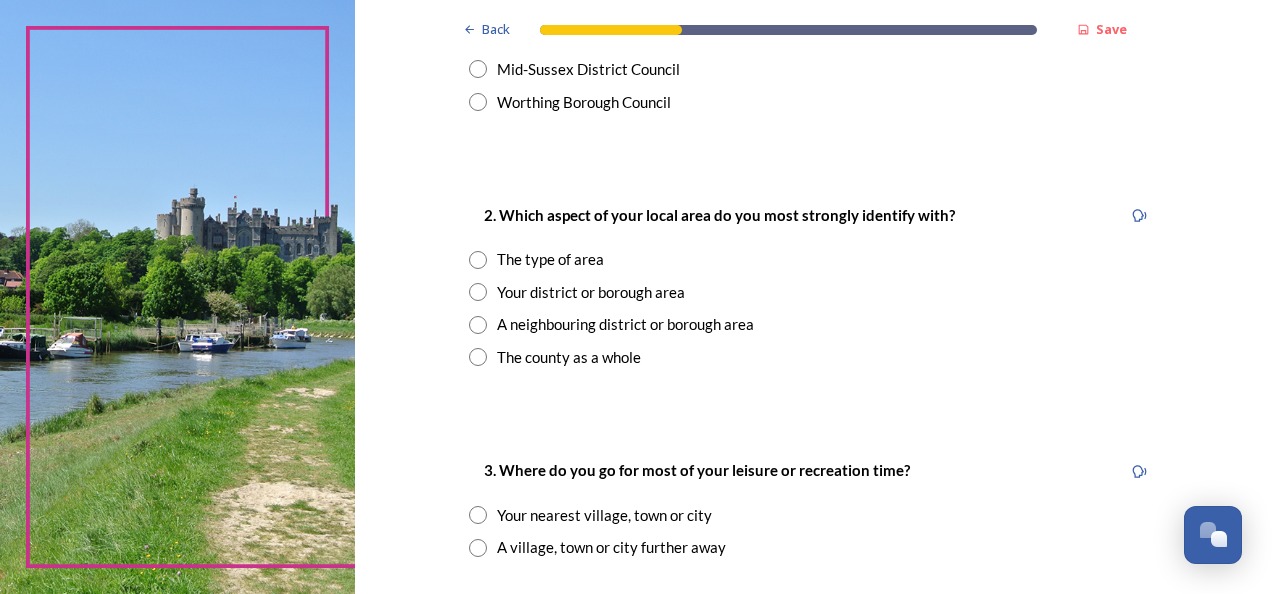 scroll, scrollTop: 688, scrollLeft: 0, axis: vertical 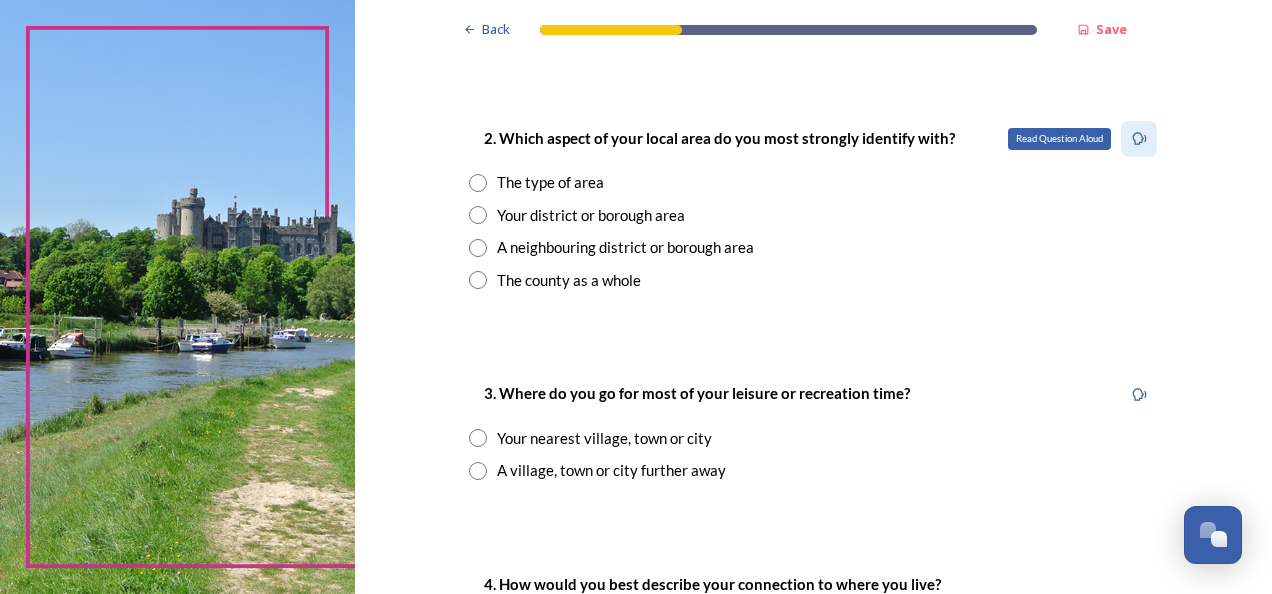click 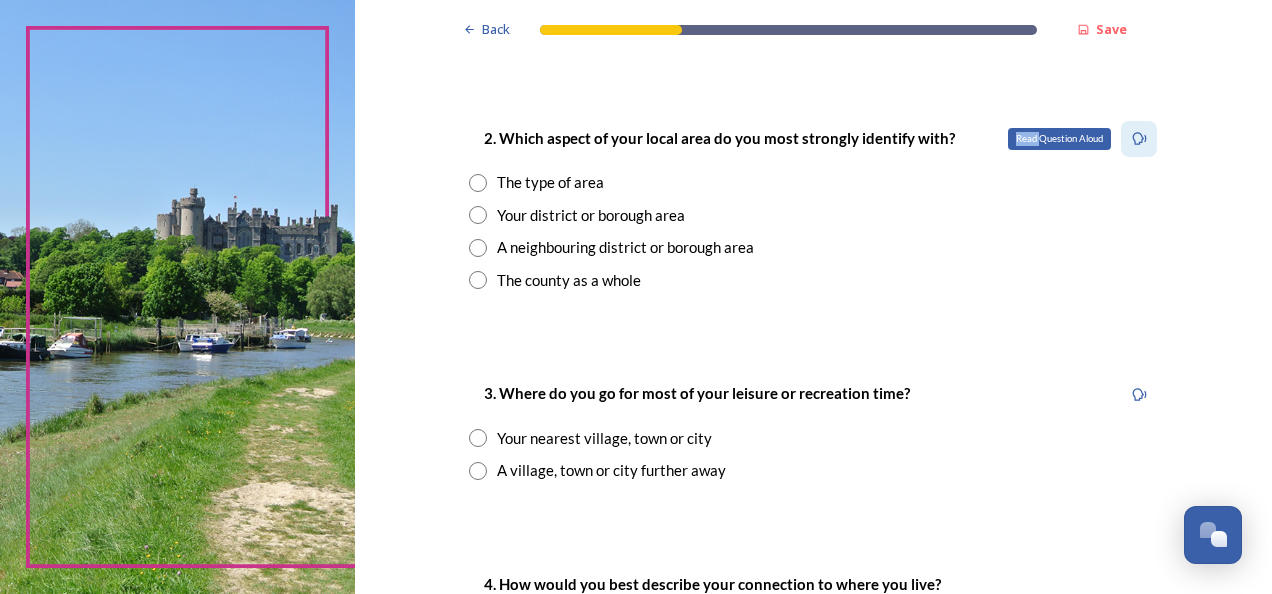 click 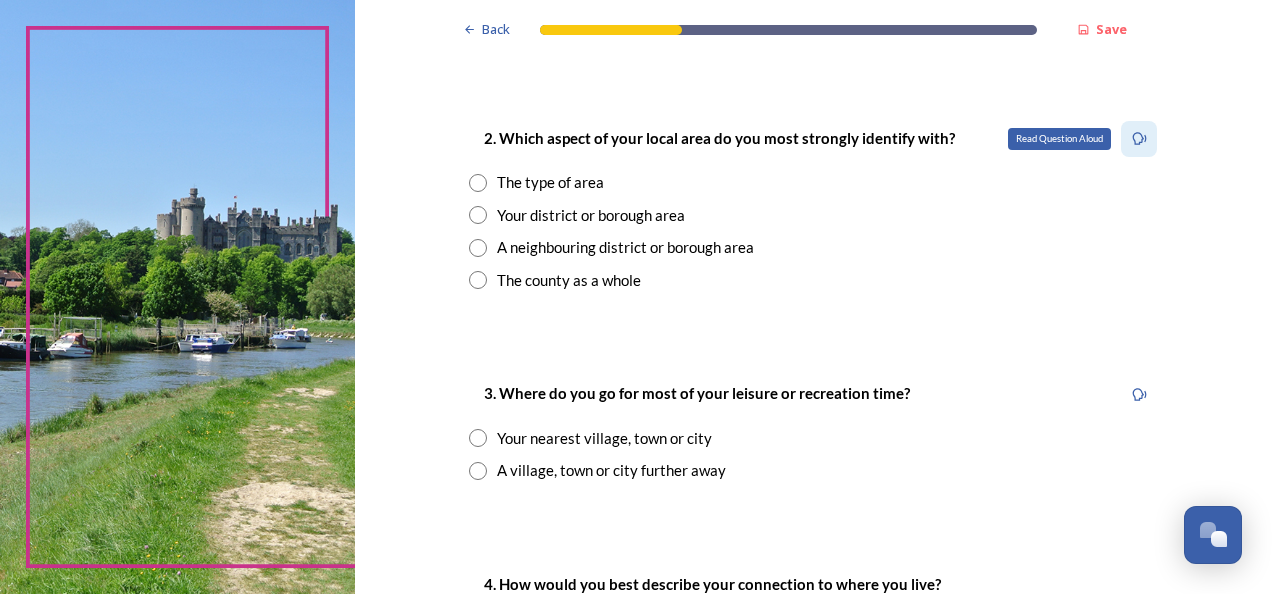 click 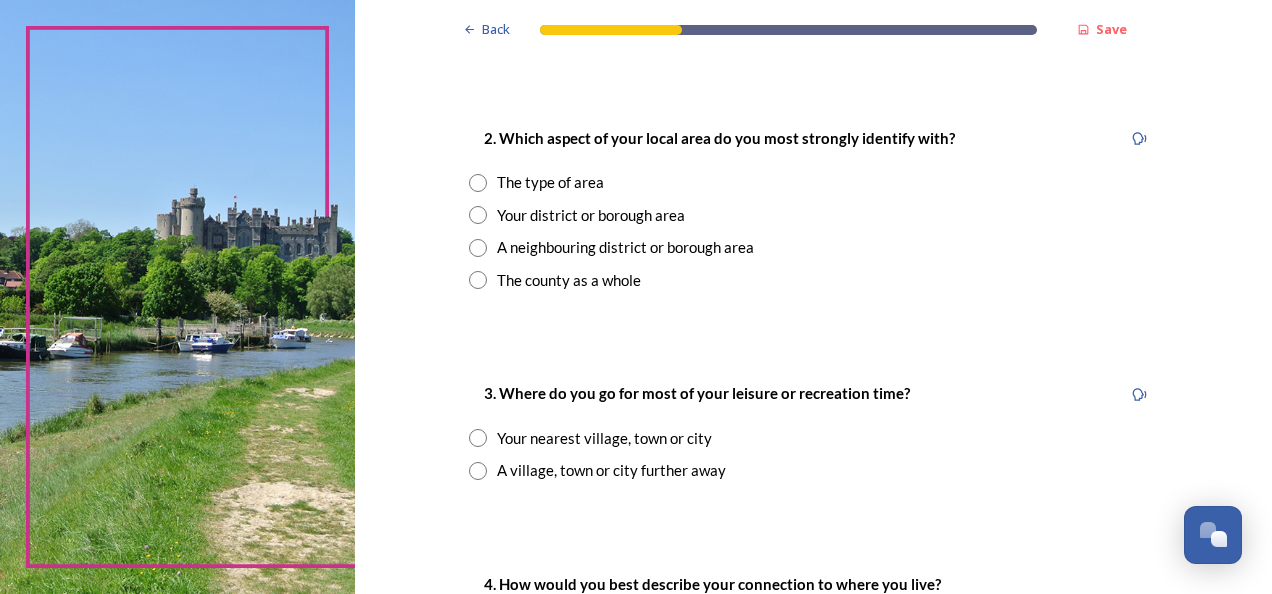 click on "Back Save You and your local area Are you responding as a.... * Resident or someone who works in West Sussex Member of staff from one of the councils within West Sussex (district, borough or county) Local organisation, charity or community group Local business Other stakeholder 1. Which district or borough council area do you live (and/or mainly work in)? We are asking this to make sure each area is represented. You can check your area by typing in your postcode on the Government's 'find your local council' web page . * Adur District Council Arun District Council Chichester District Council Crawley Borough Council Horsham District Council Mid-Sussex District Council Worthing Borough Council 2. Which aspect of your local area do you most strongly identify with? The type of area Your district or borough area A neighbouring district or borough area The county as a whole 3. Where do you go for most of your leisure or recreation time? Your nearest village, town or city A village, town or city further away [NUMBER]" at bounding box center (813, 415) 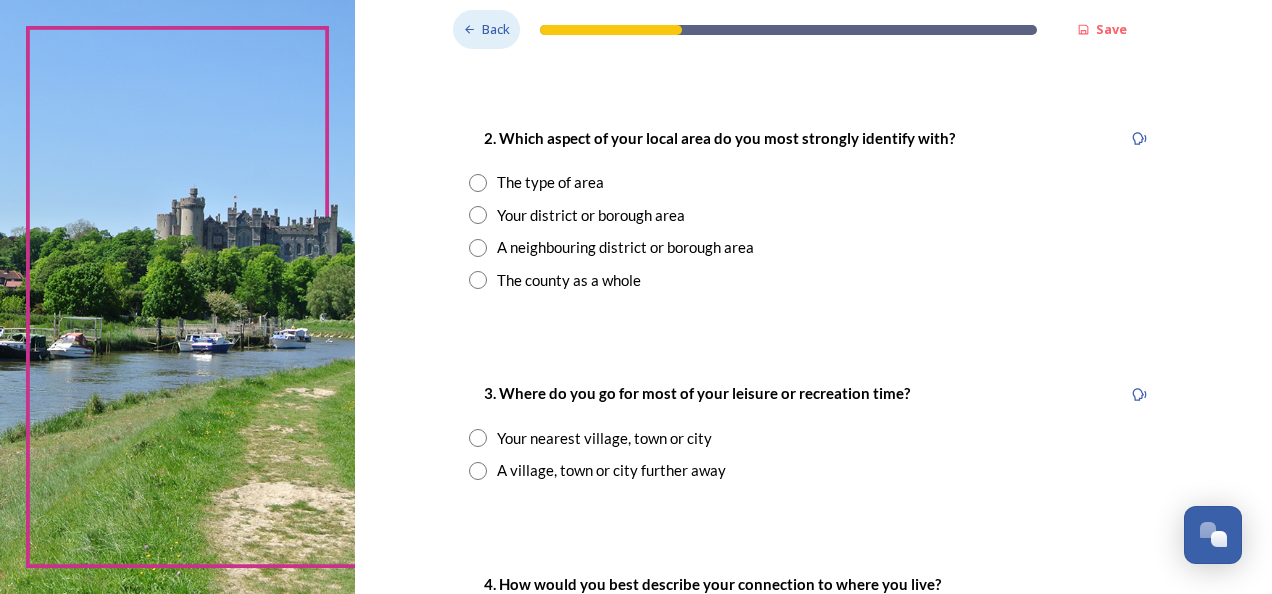 click on "Back" at bounding box center (496, 29) 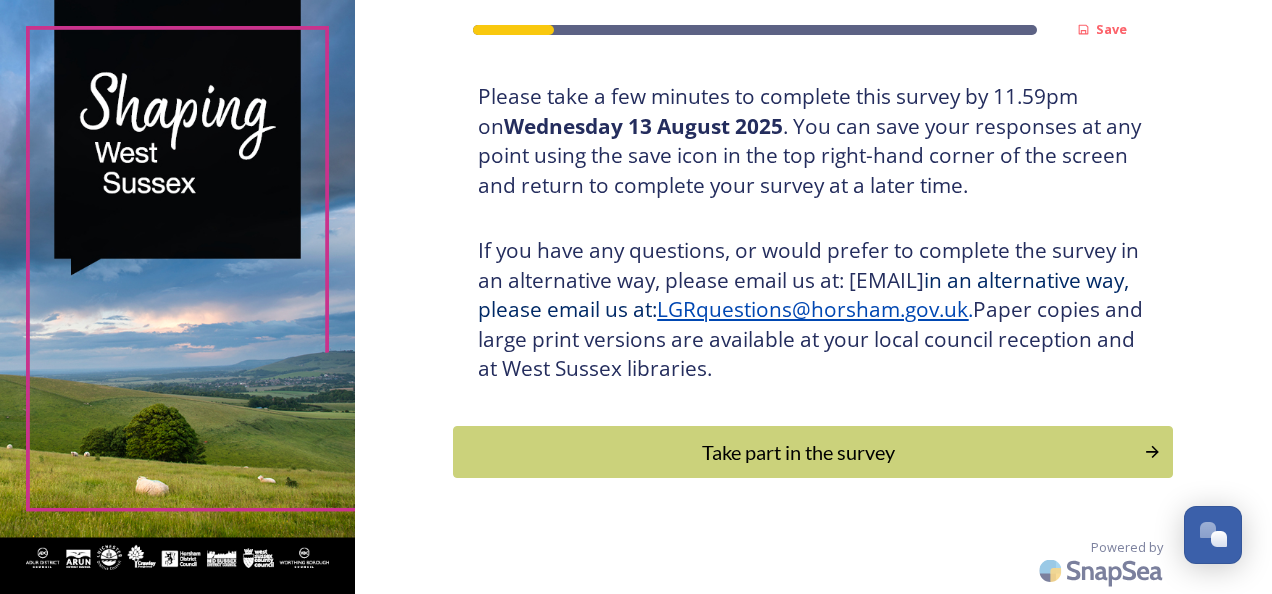 scroll, scrollTop: 366, scrollLeft: 0, axis: vertical 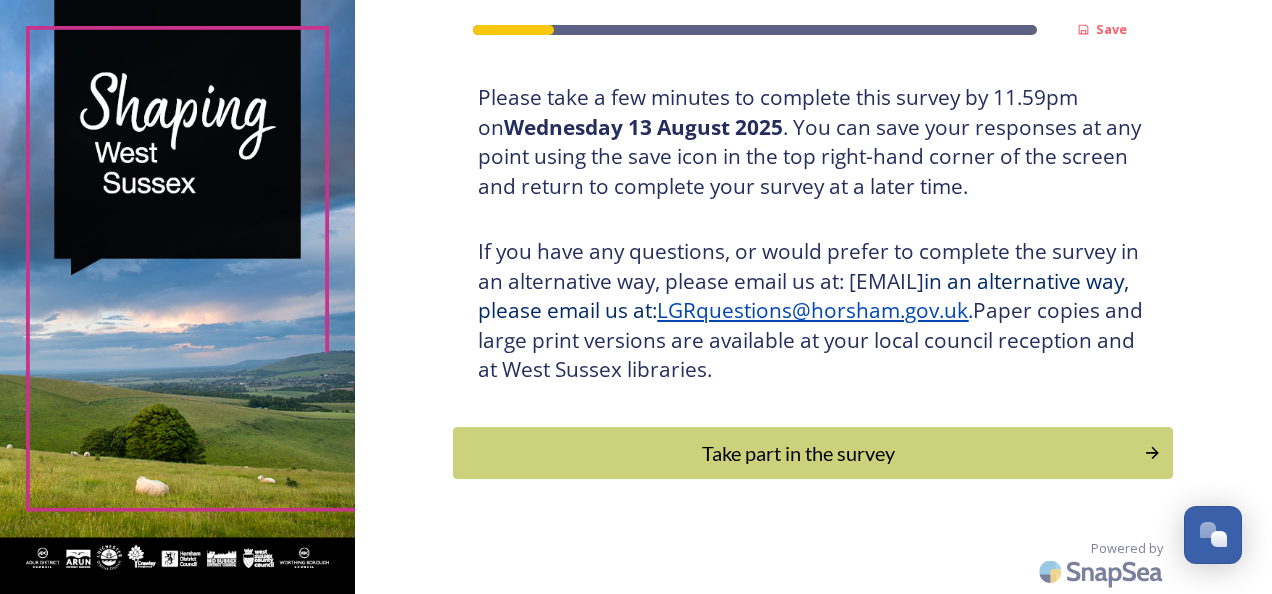 click at bounding box center (513, 30) 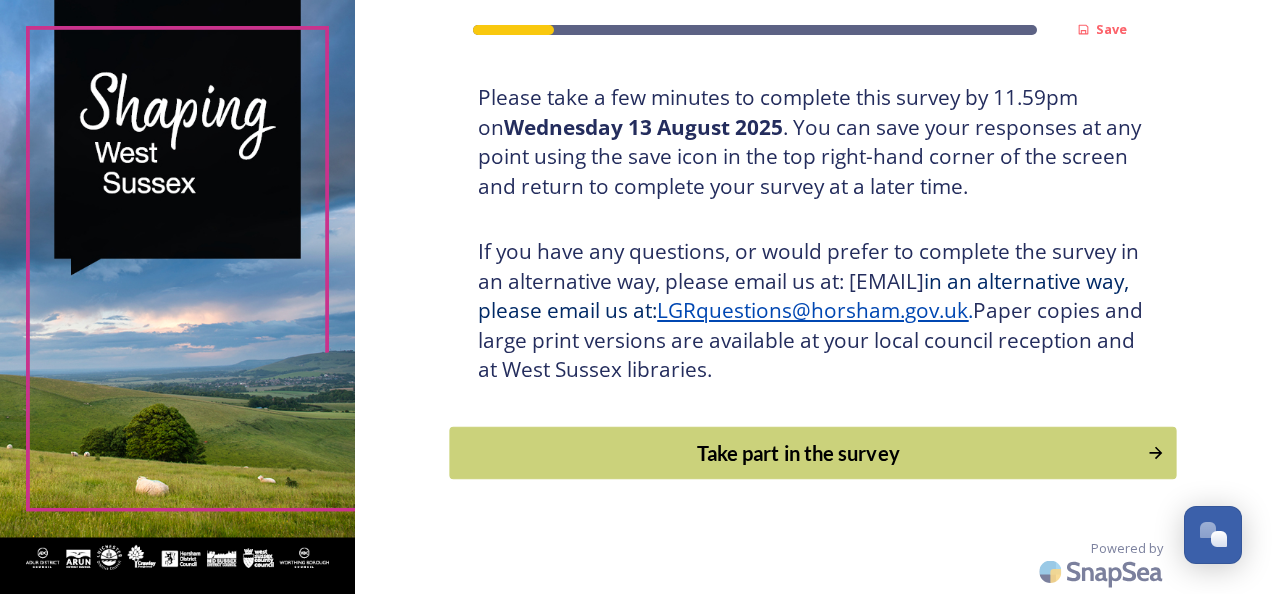 click on "Take part in the survey" at bounding box center (799, 453) 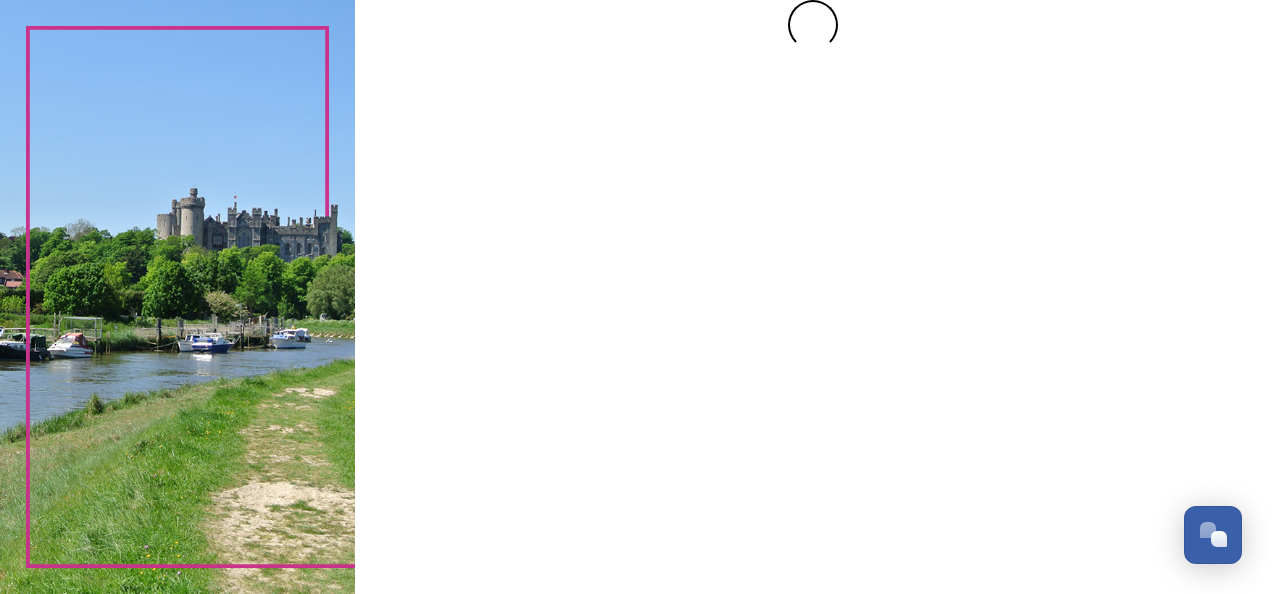 scroll, scrollTop: 0, scrollLeft: 0, axis: both 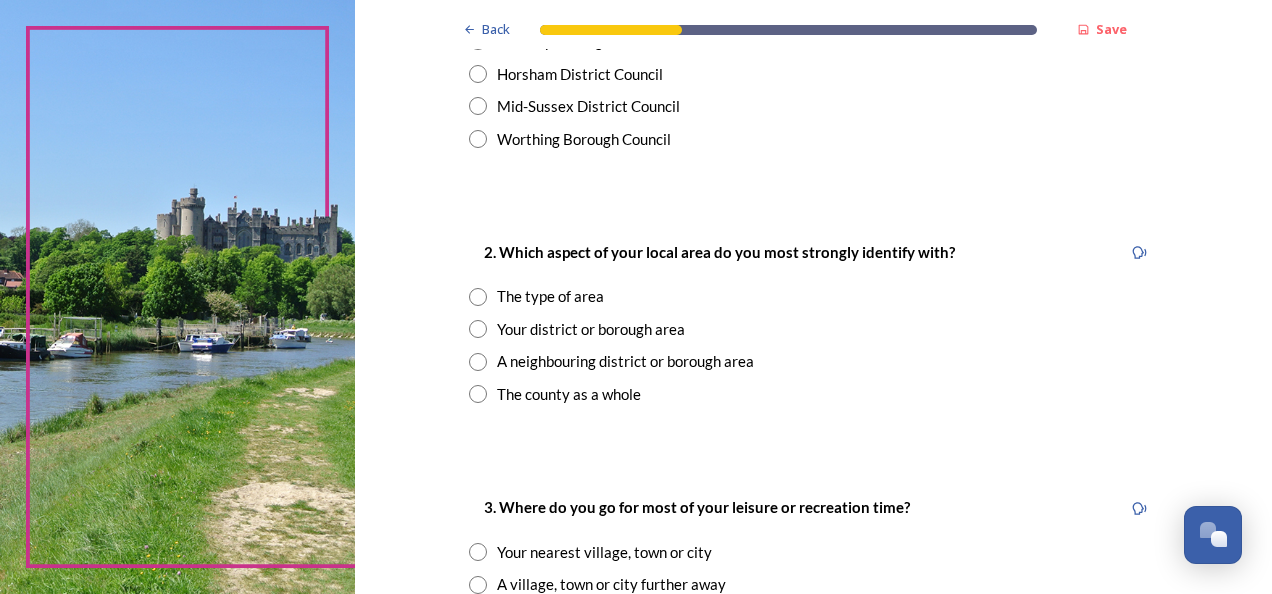 click at bounding box center [478, 329] 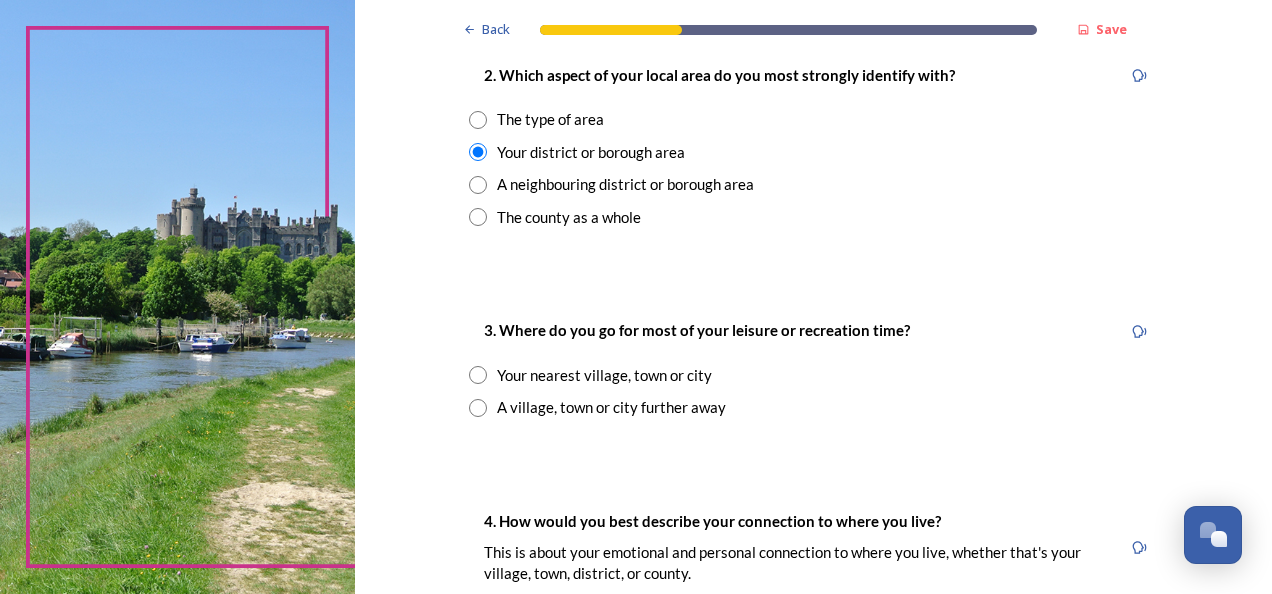 scroll, scrollTop: 842, scrollLeft: 0, axis: vertical 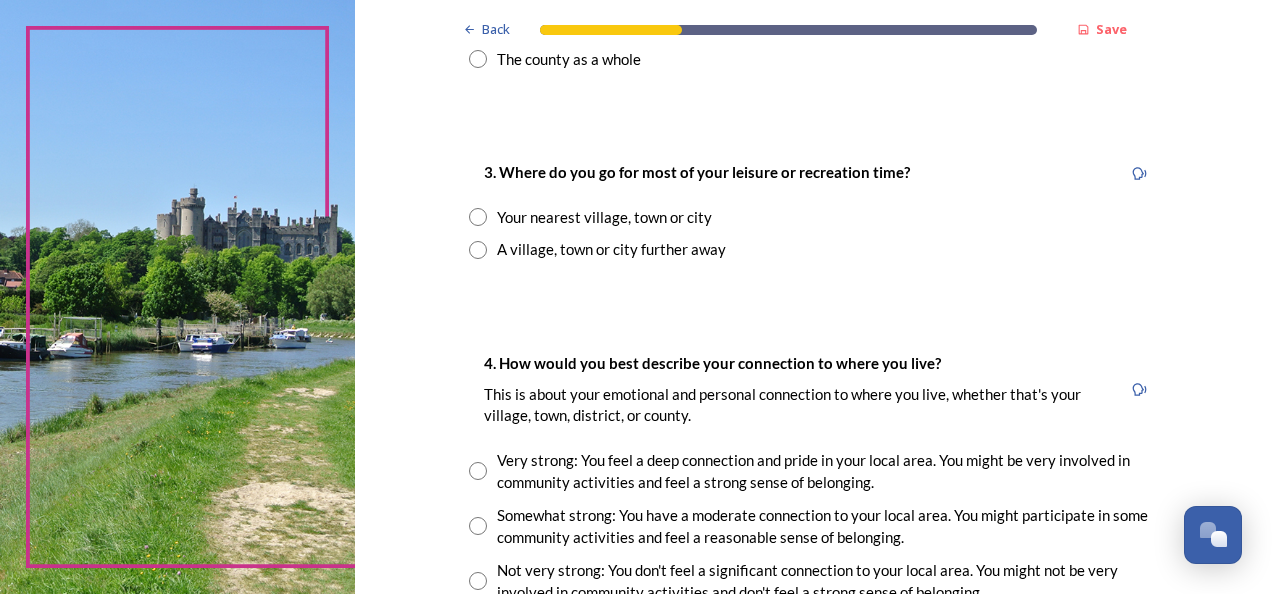 click at bounding box center (478, 217) 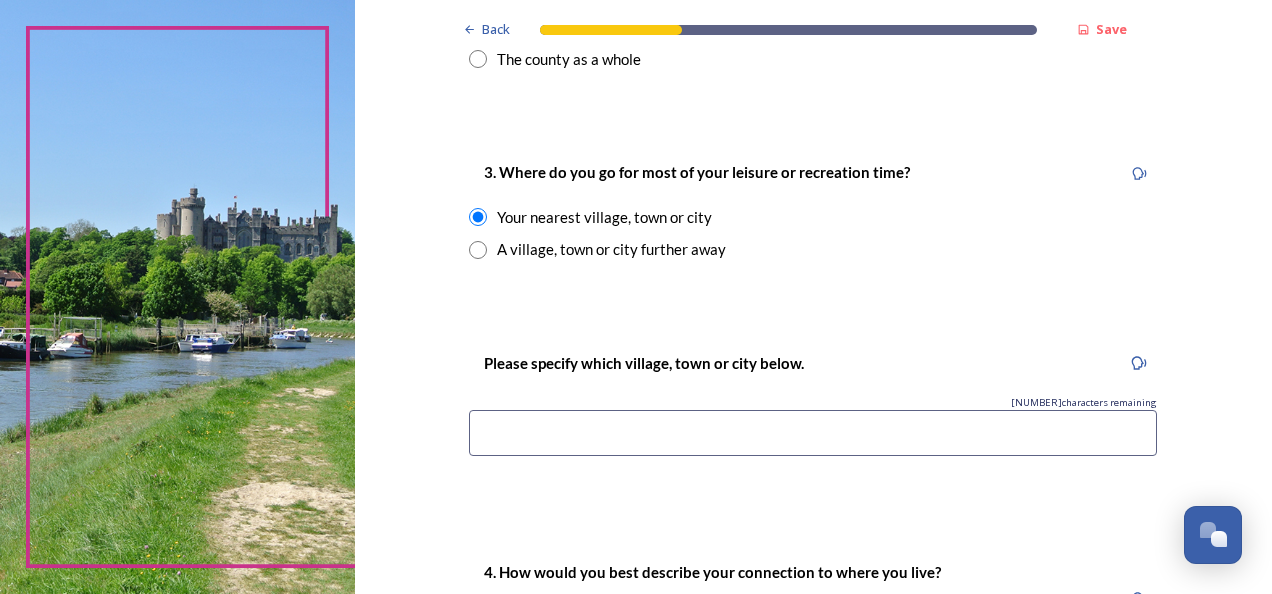 scroll, scrollTop: 989, scrollLeft: 0, axis: vertical 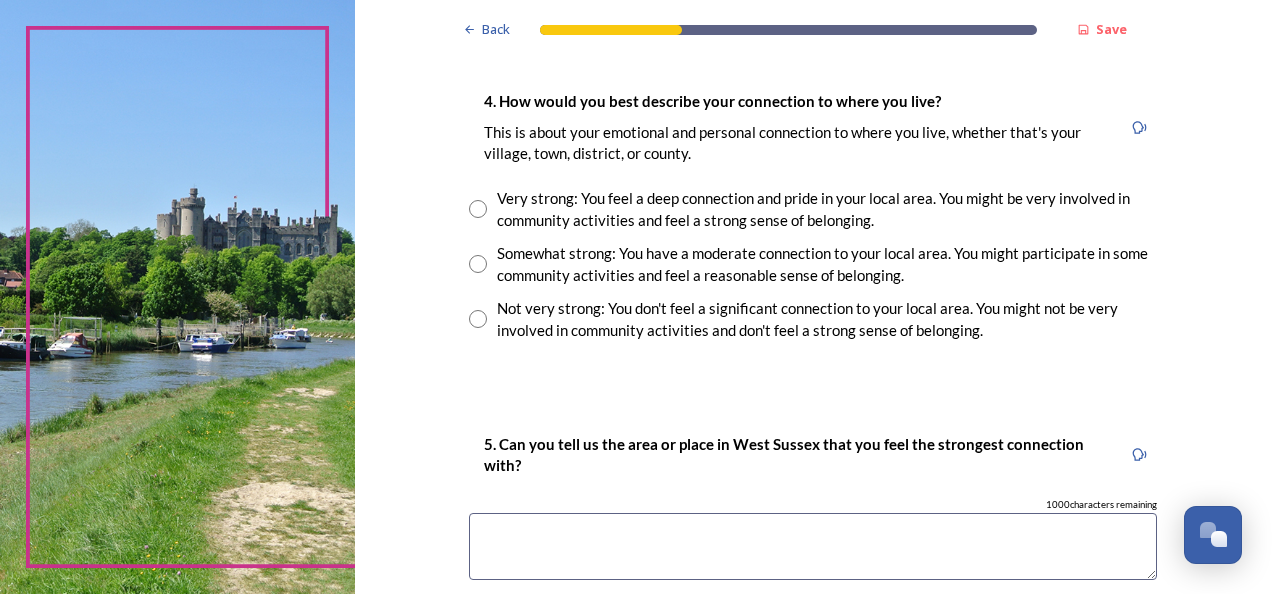click at bounding box center (478, 264) 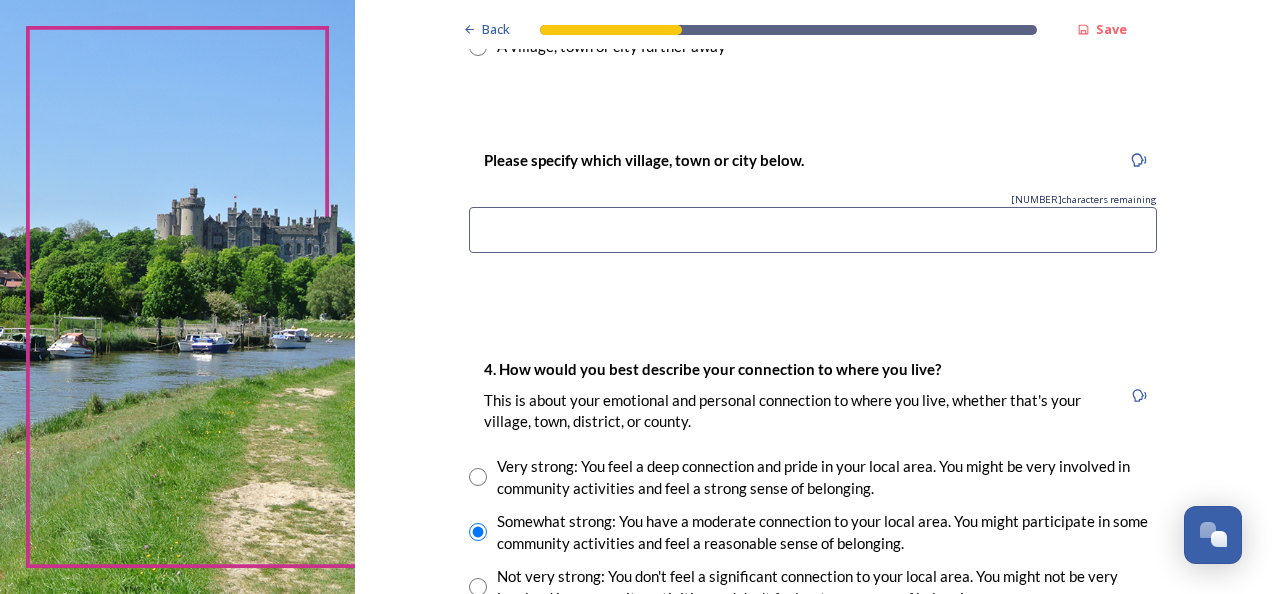 scroll, scrollTop: 989, scrollLeft: 0, axis: vertical 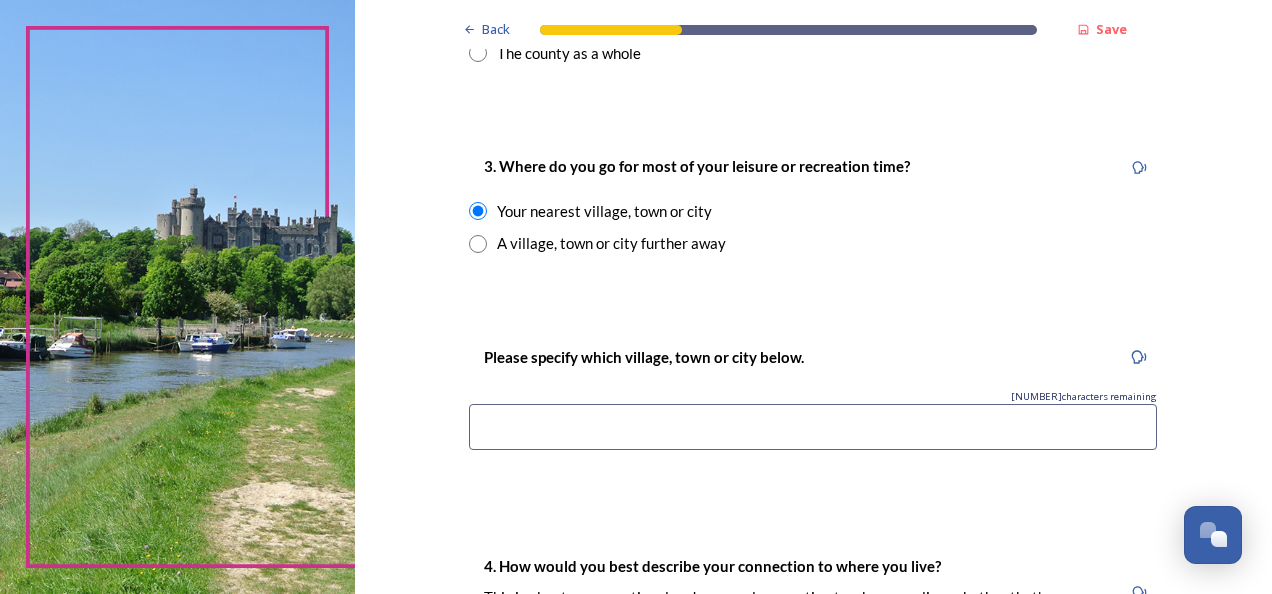 click at bounding box center (813, 427) 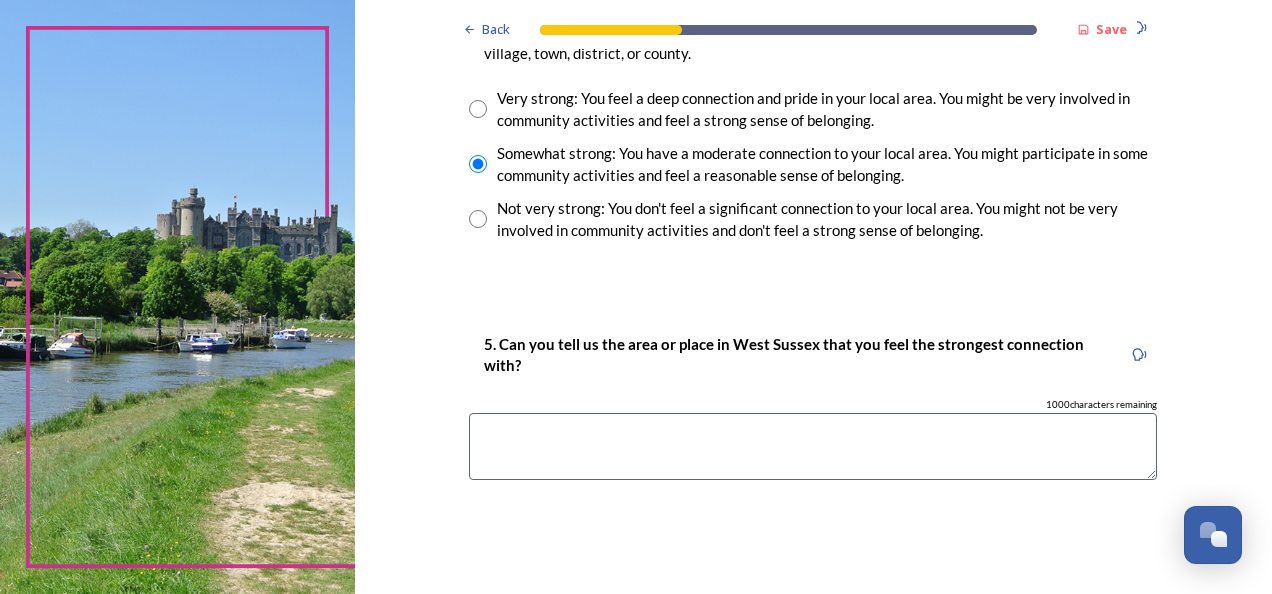 scroll, scrollTop: 1563, scrollLeft: 0, axis: vertical 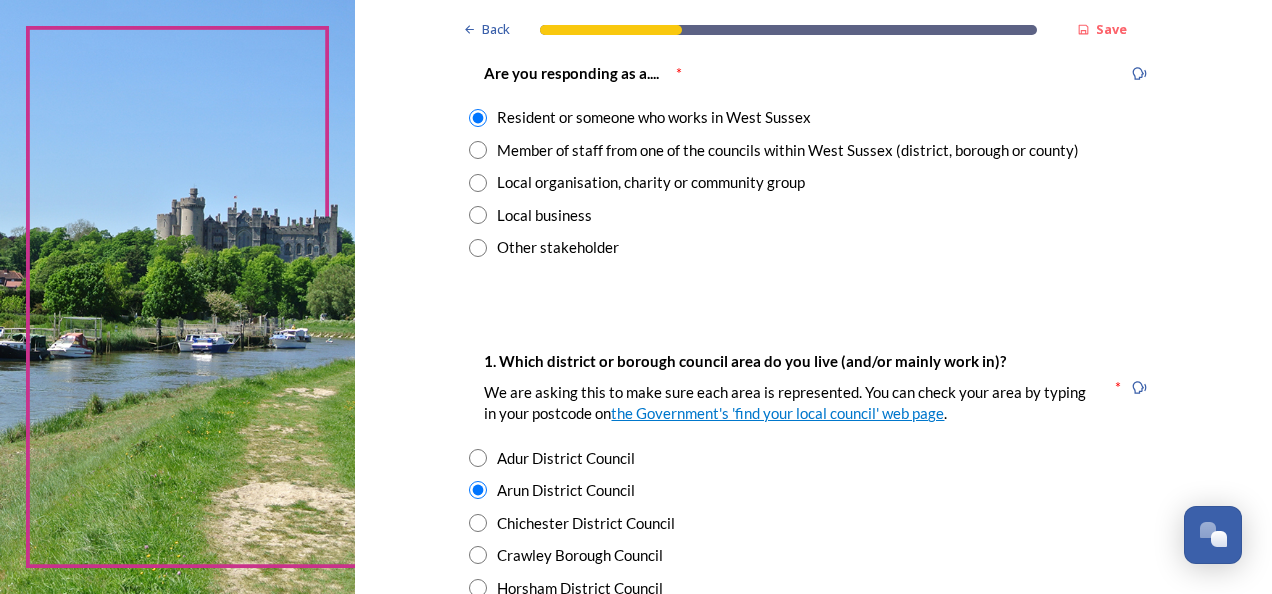 type on "[CITY]" 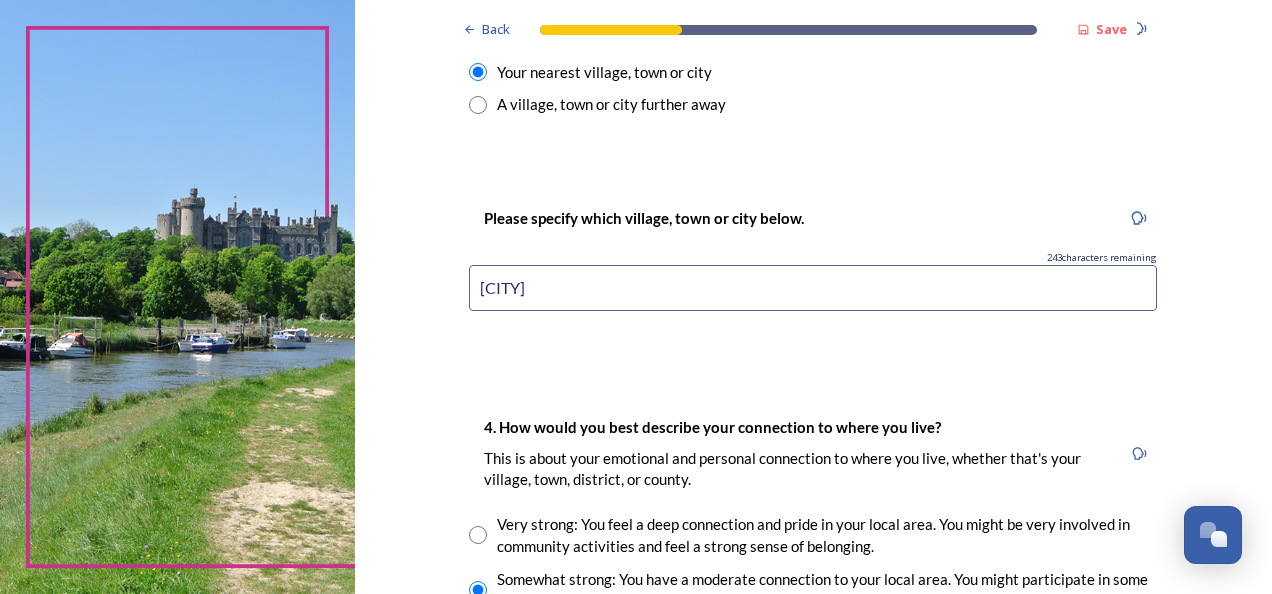scroll, scrollTop: 1100, scrollLeft: 0, axis: vertical 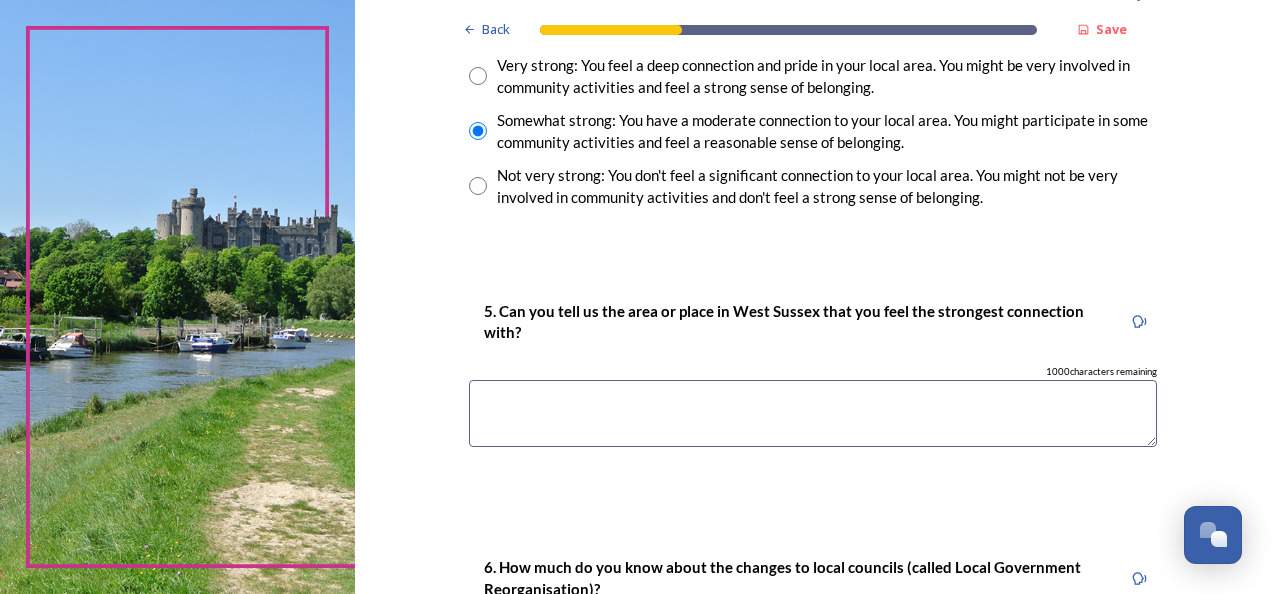 click at bounding box center (813, 413) 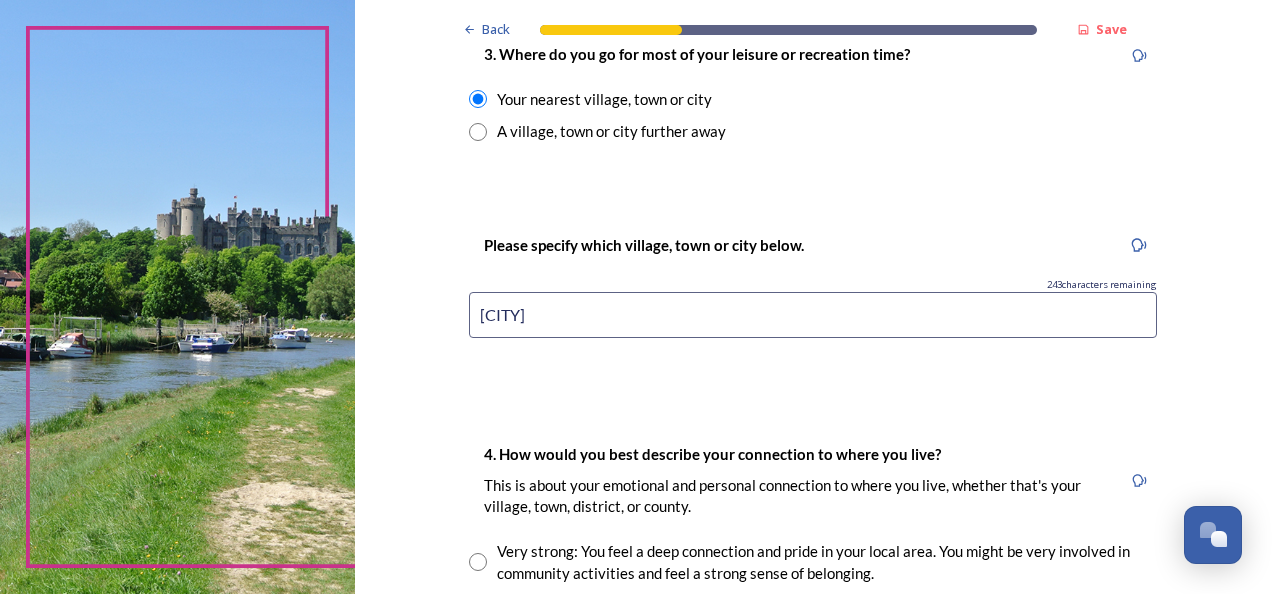 scroll, scrollTop: 1057, scrollLeft: 0, axis: vertical 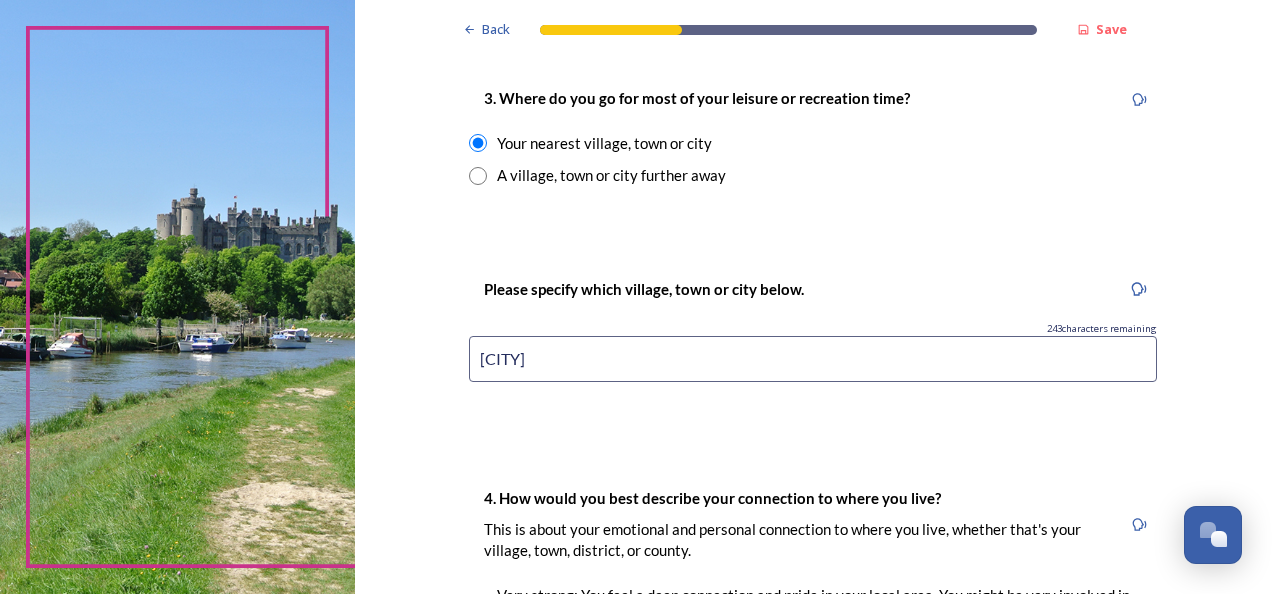 type on "All areas" 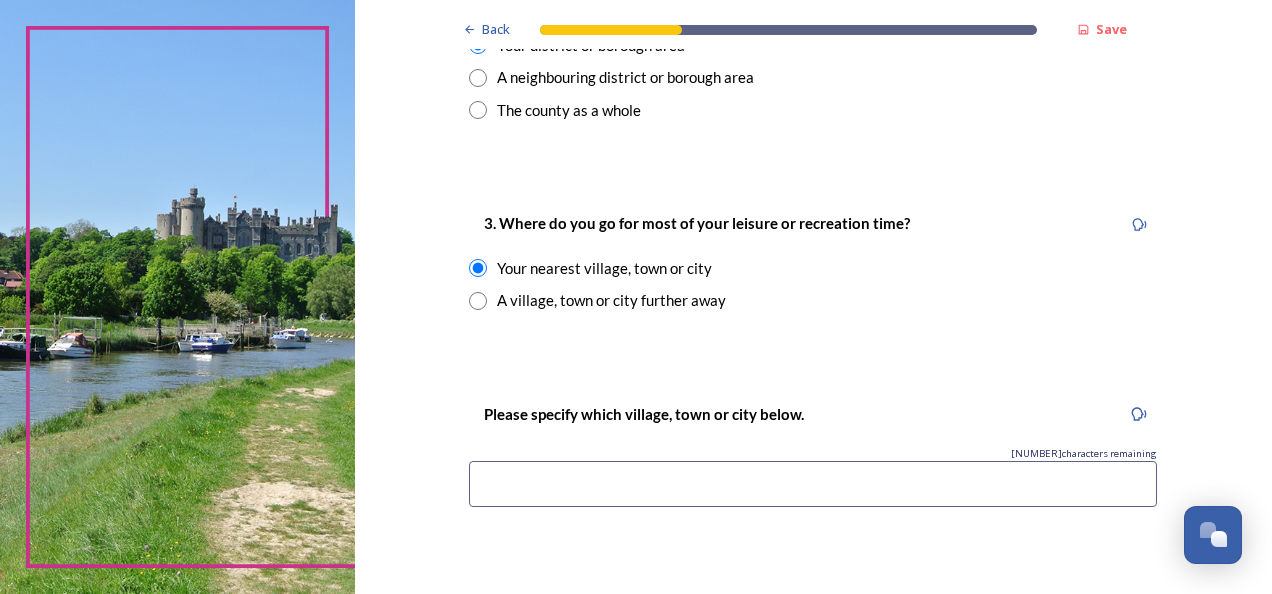 scroll, scrollTop: 929, scrollLeft: 0, axis: vertical 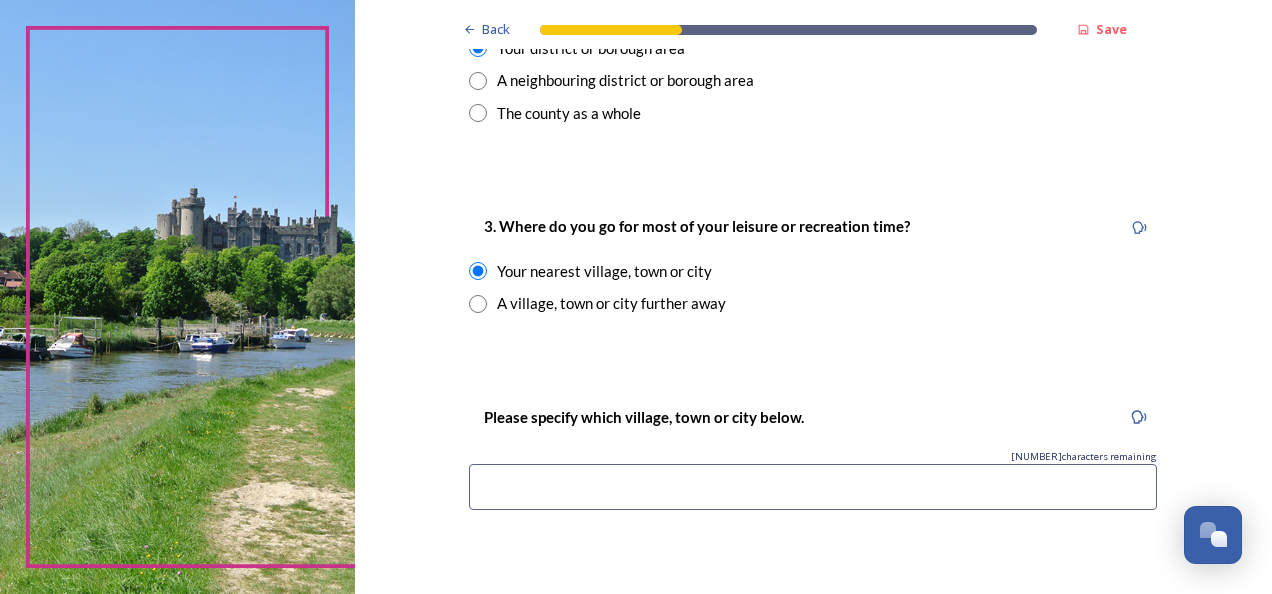 type 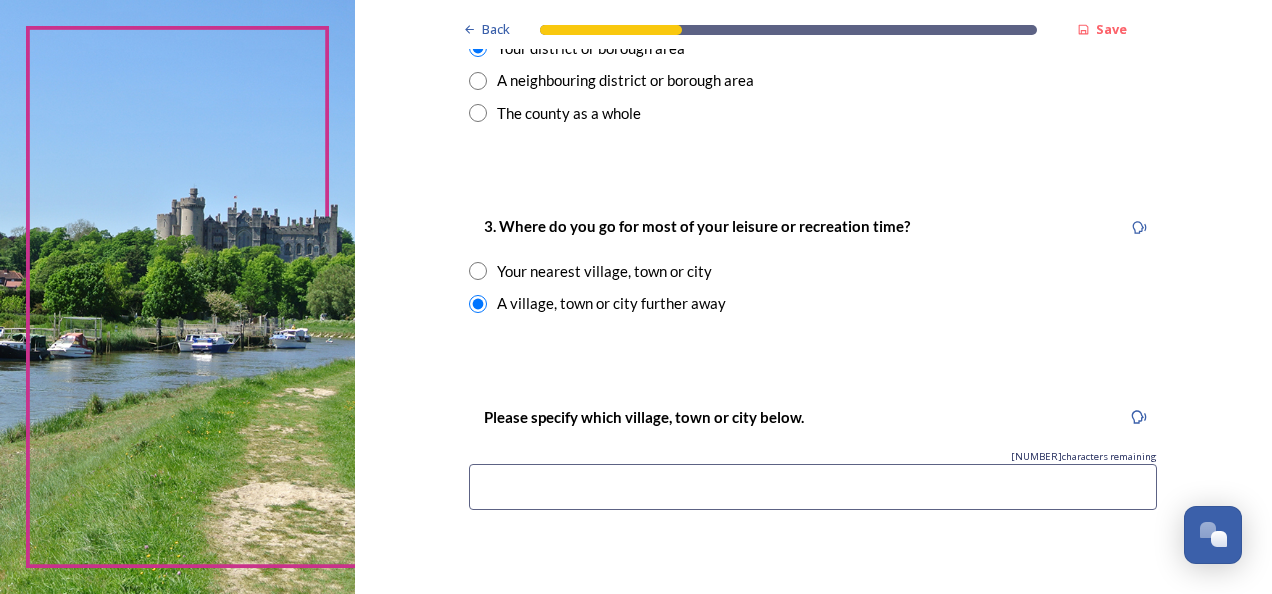 click at bounding box center [478, 271] 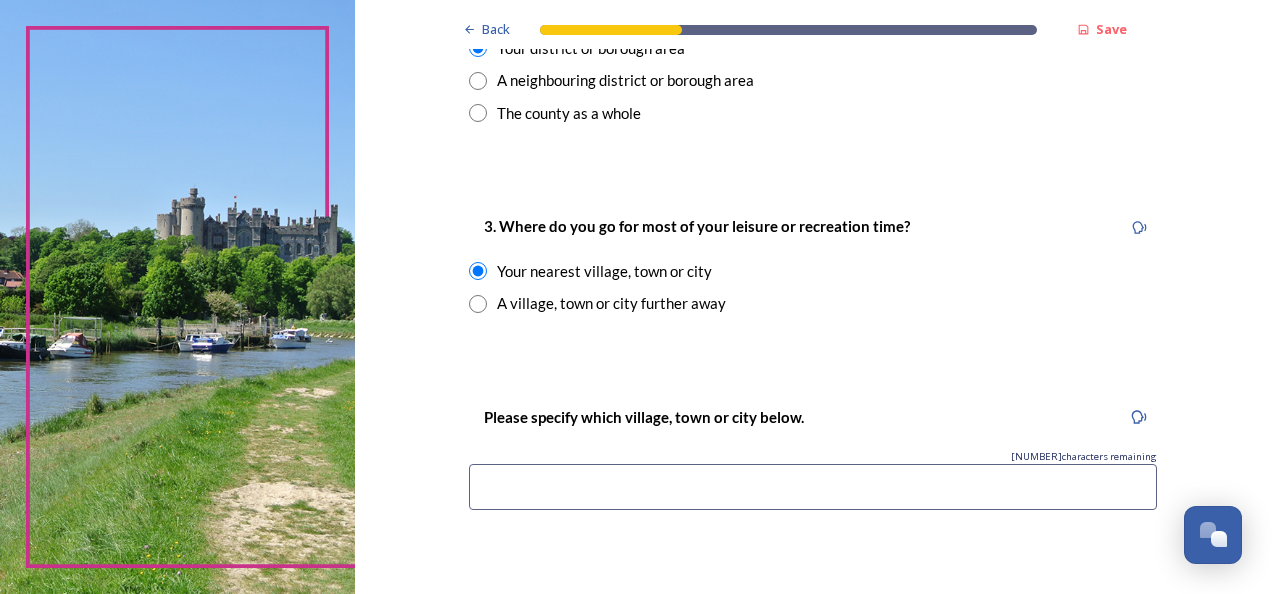 click at bounding box center [813, 487] 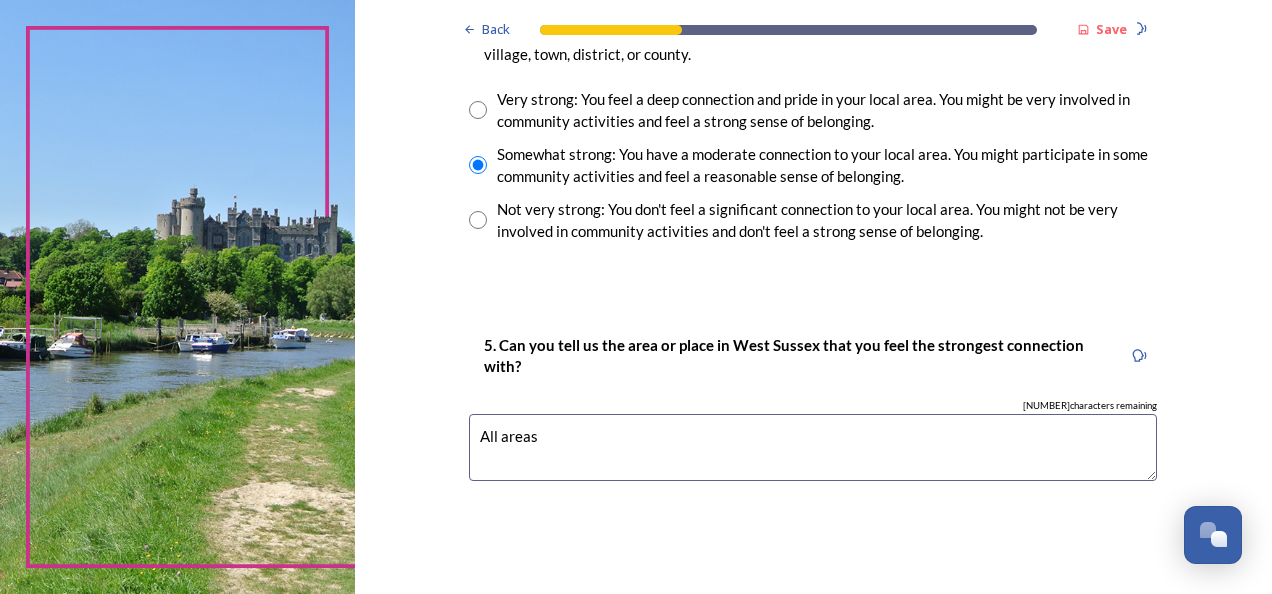 scroll, scrollTop: 1547, scrollLeft: 0, axis: vertical 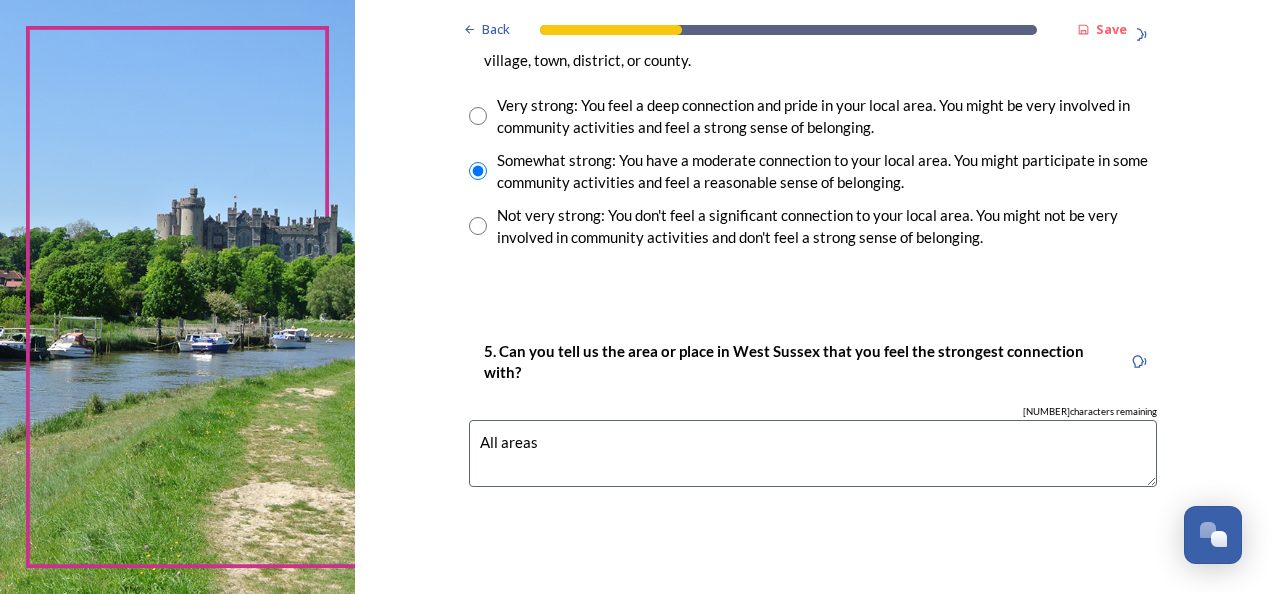 drag, startPoint x: 1254, startPoint y: 462, endPoint x: 1257, endPoint y: 444, distance: 18.248287 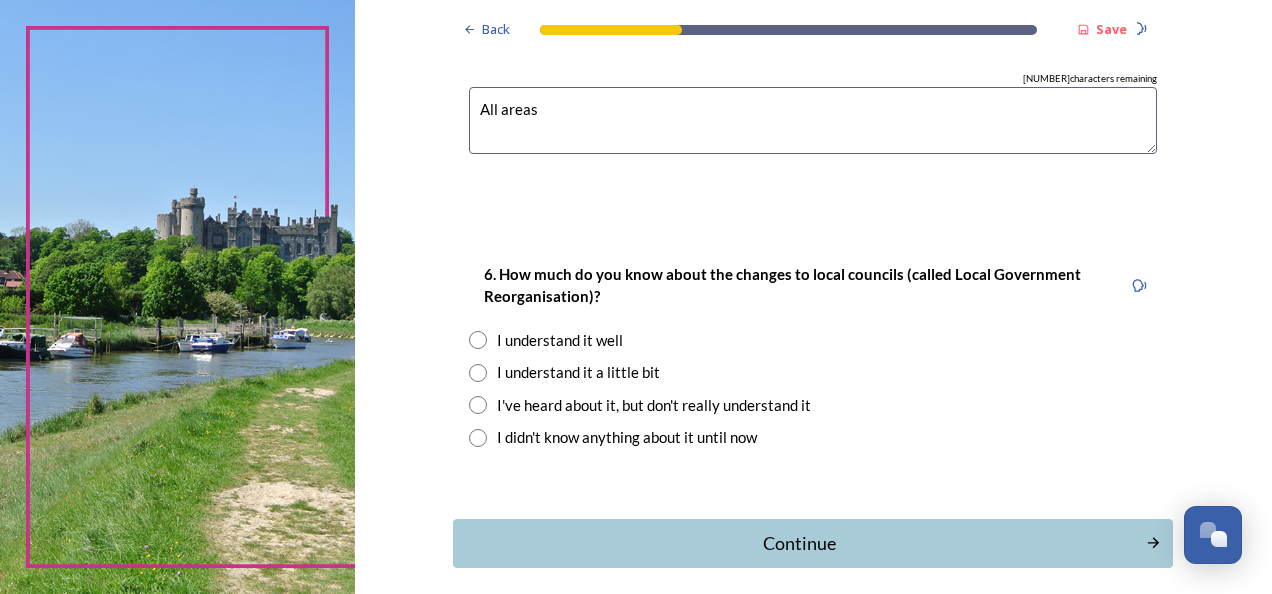 scroll, scrollTop: 1884, scrollLeft: 0, axis: vertical 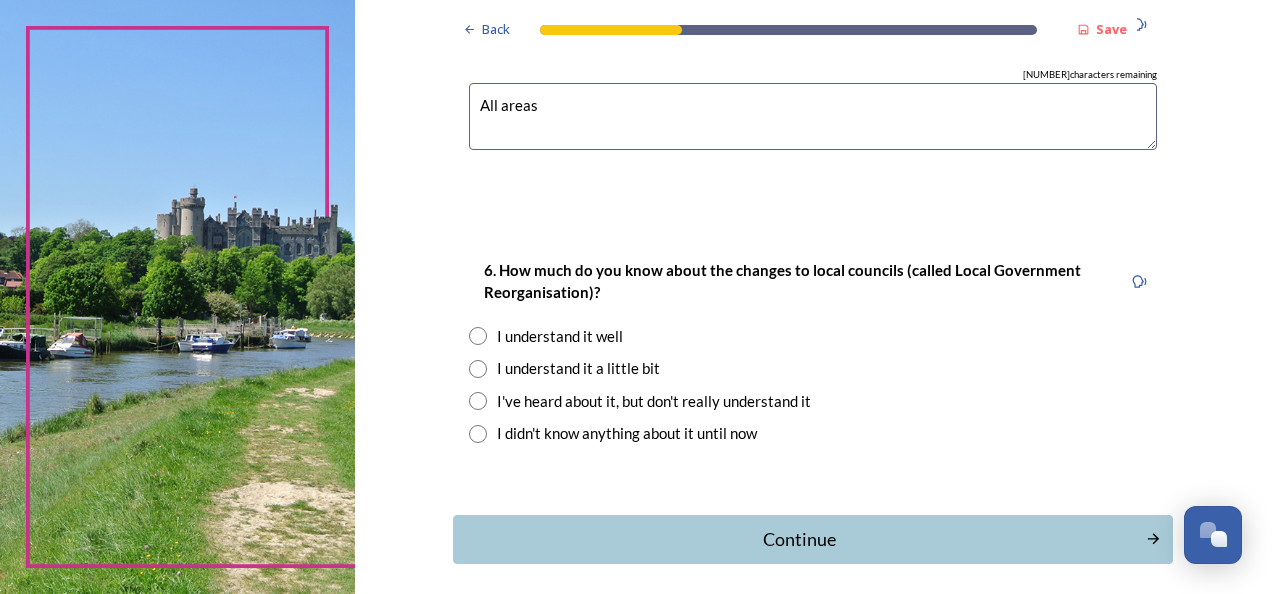 click at bounding box center (478, 401) 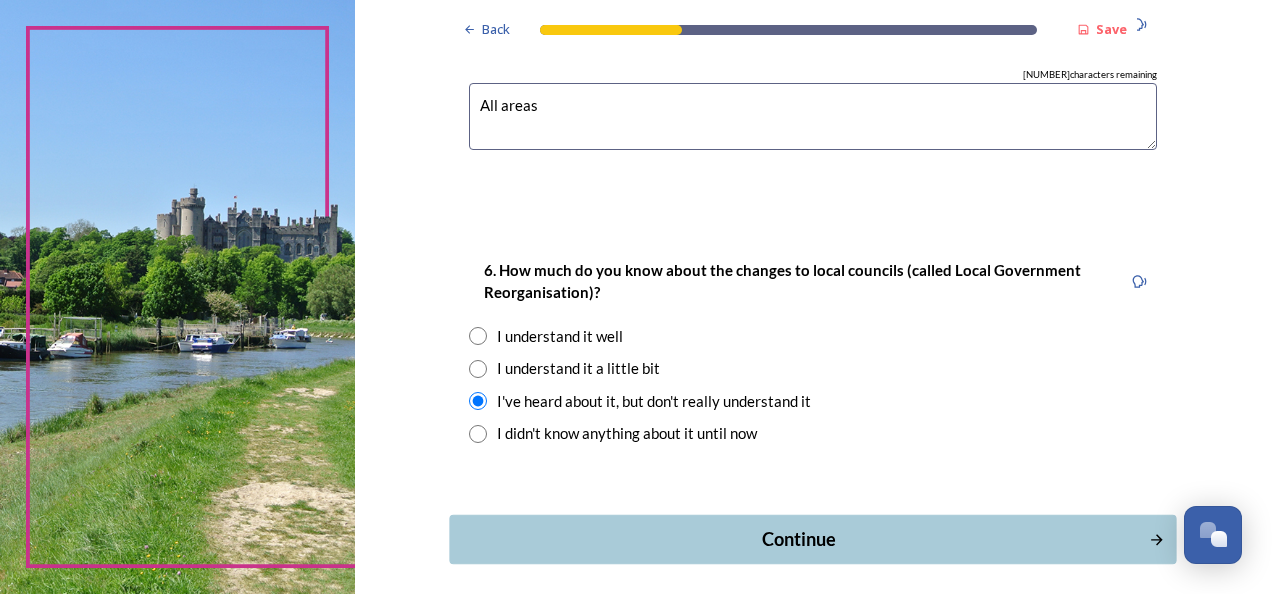 click on "Continue" at bounding box center (799, 539) 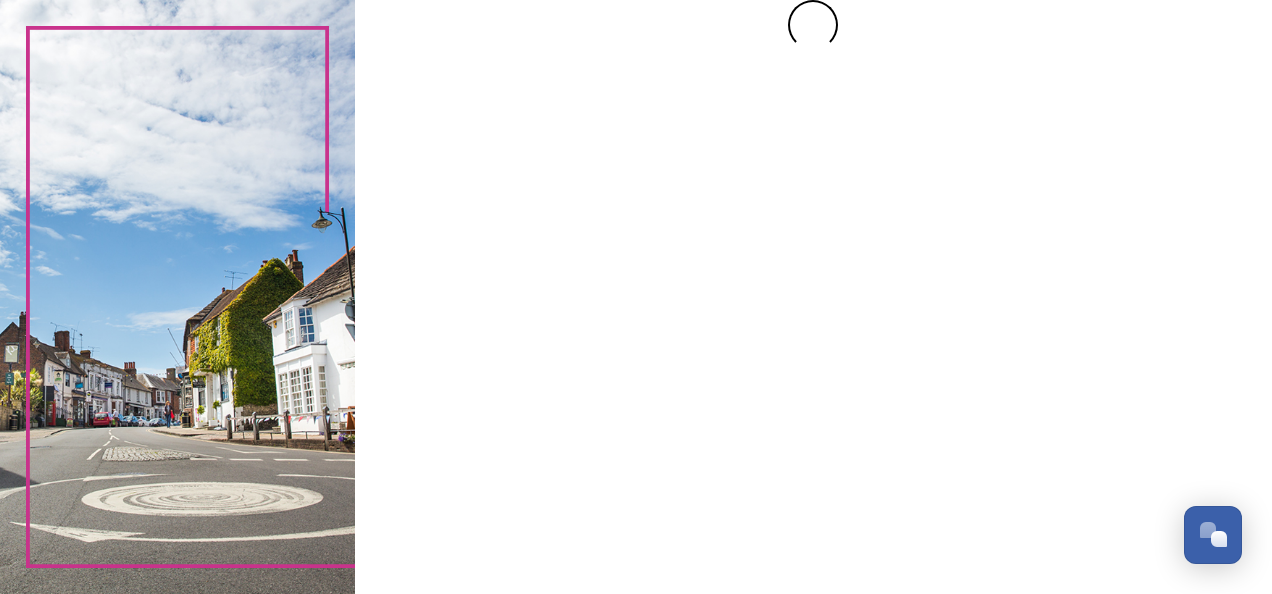 scroll, scrollTop: 0, scrollLeft: 0, axis: both 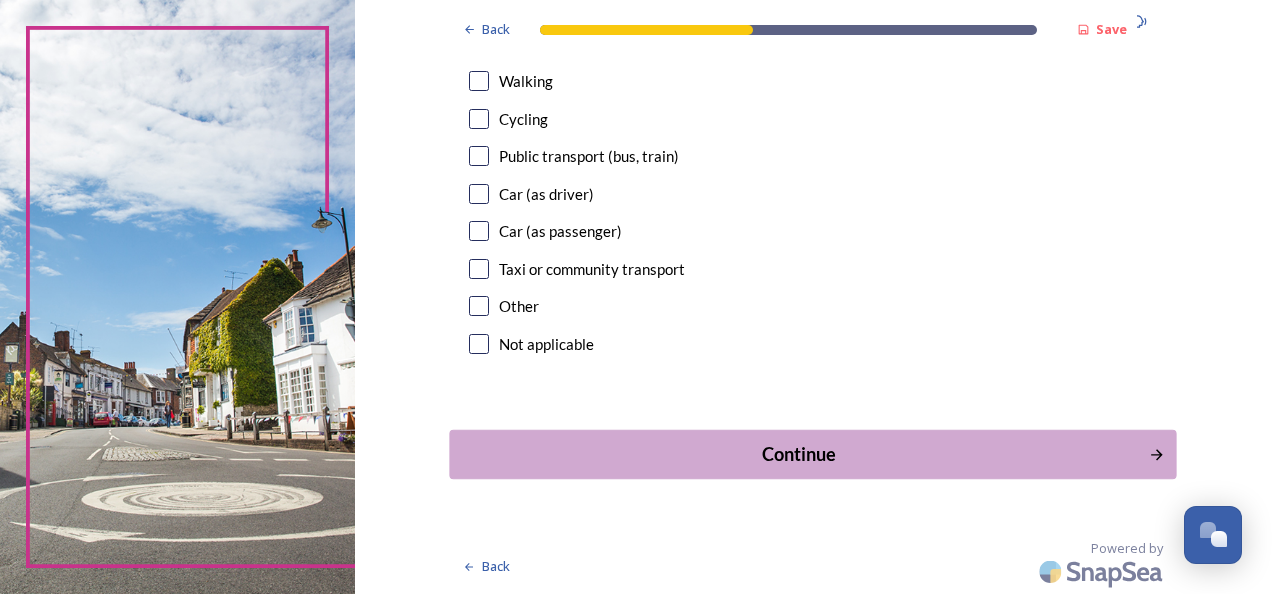 click on "Continue" at bounding box center [799, 454] 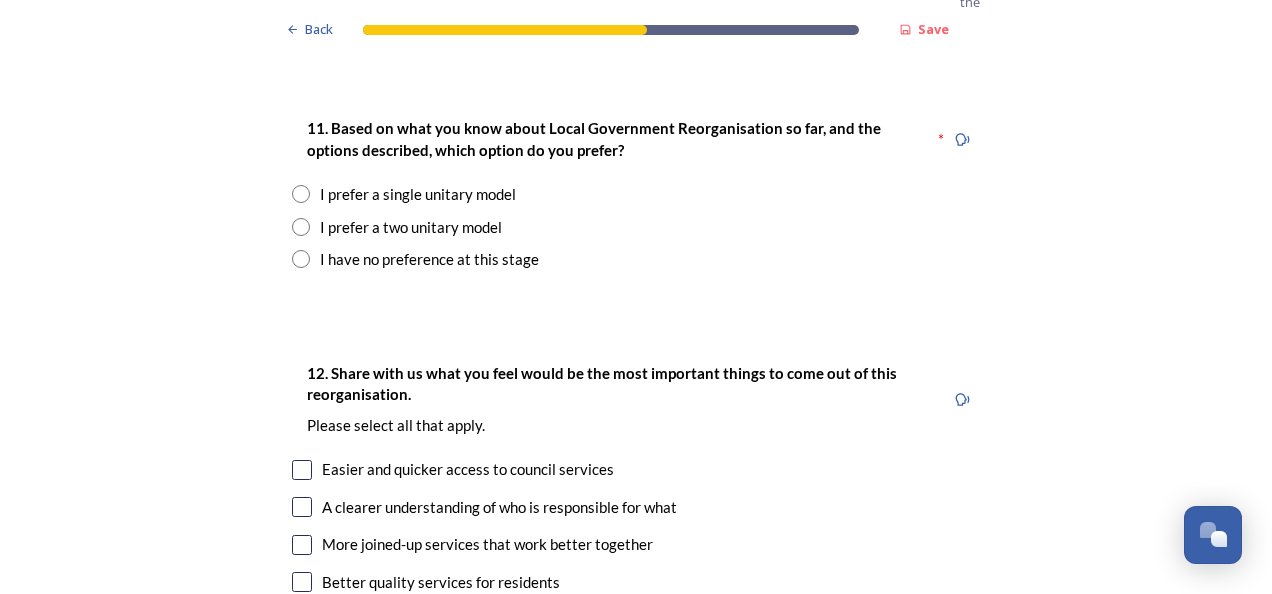 scroll, scrollTop: 2629, scrollLeft: 0, axis: vertical 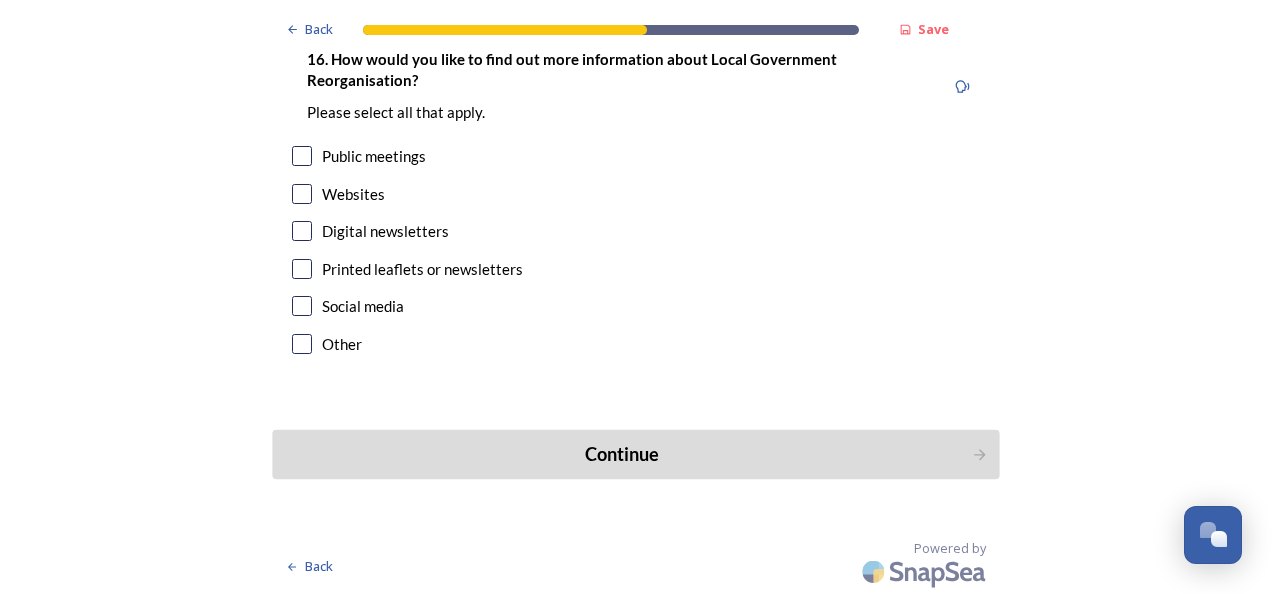 click on "Continue" at bounding box center [622, 454] 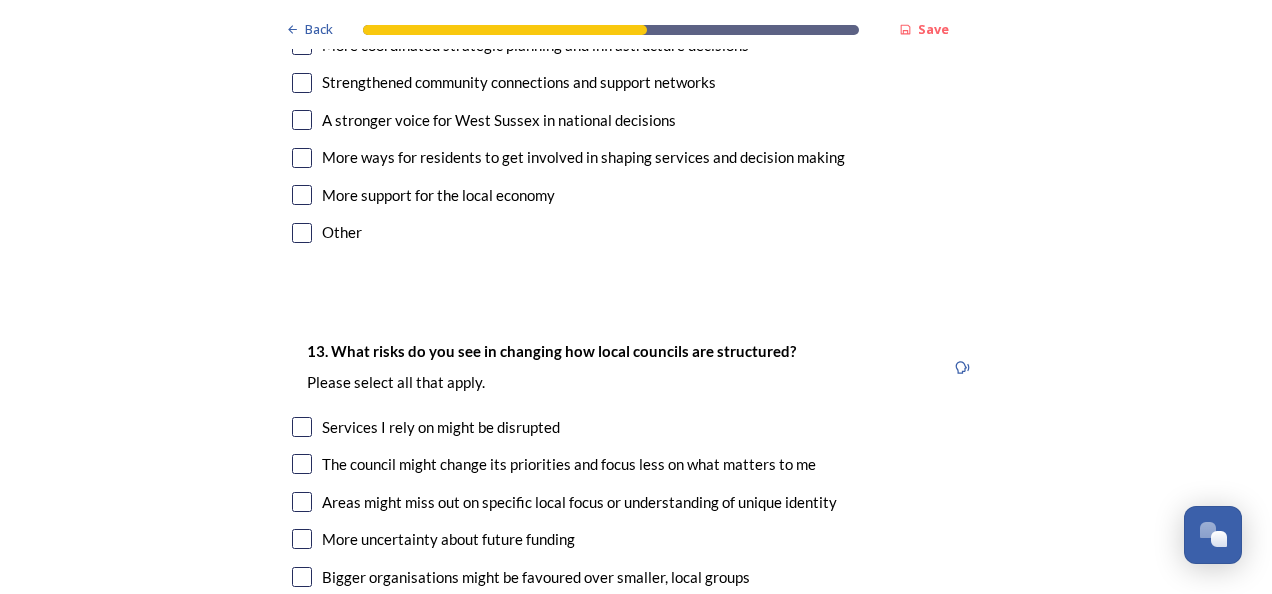 scroll, scrollTop: 2947, scrollLeft: 0, axis: vertical 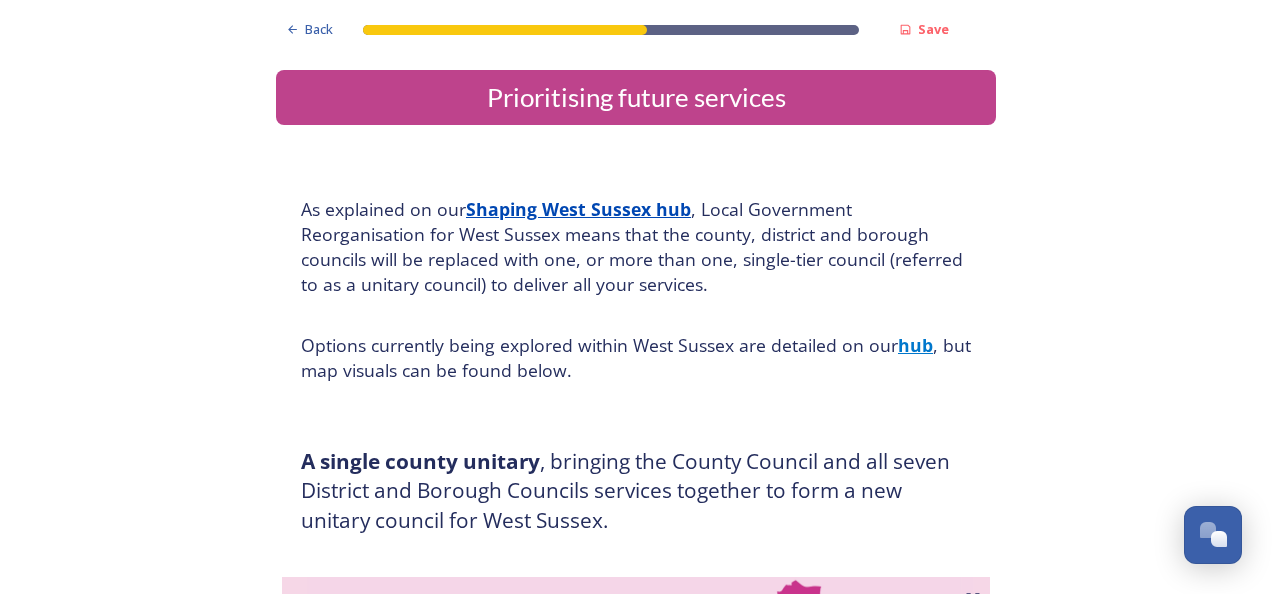click on "Back Save Prioritising future services As explained on our  Shaping West Sussex hub , Local Government Reorganisation for West Sussex means that the county, district and borough councils will be replaced with one, or more than one, single-tier council (referred to as a unitary council) to deliver all your services.  Options currently being explored within West Sussex are detailed on our  hub , but map visuals can be found below. A single county unitary , bringing the County Council and all seven District and Borough Councils services together to form a new unitary council for West Sussex. Single unitary model (You can enlarge this map by clicking on the square expand icon in the top right of the image) Two unitary option, variation 1  -   one unitary combining Arun, Chichester and Worthing footprints and one unitary combining Adur, Crawley, Horsham, and Mid-Sussex footprints. Two unitary model variation 1 (You can enlarge this map by clicking on the square expand icon in the top right of the image) * Other 5" at bounding box center (636, 3111) 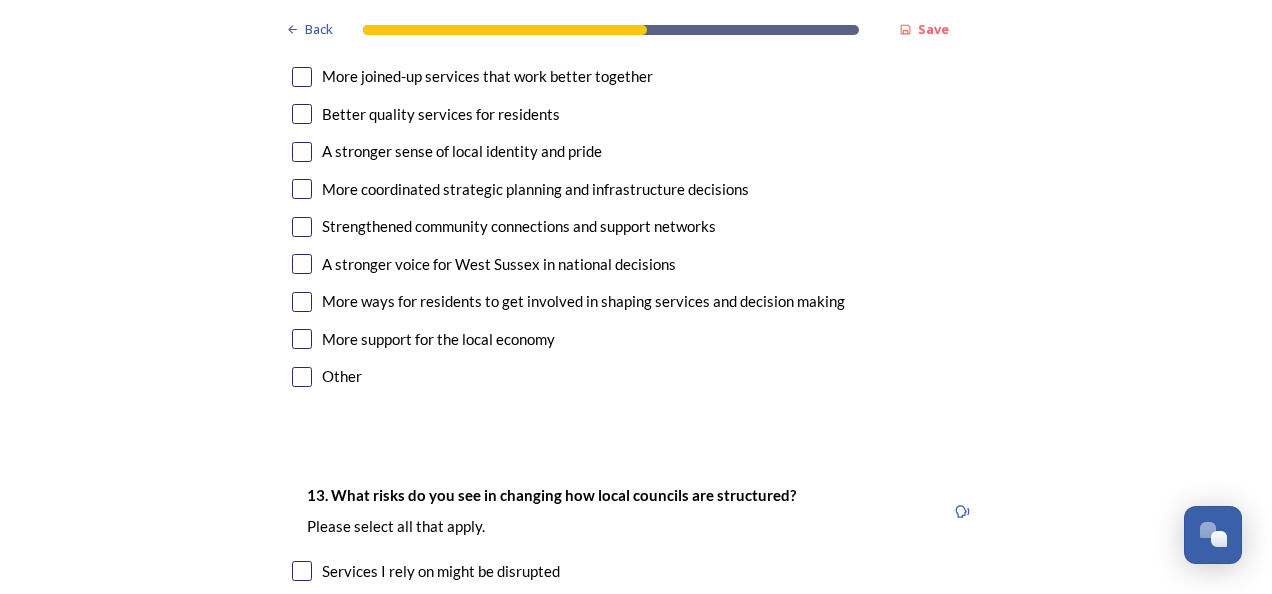scroll, scrollTop: 3182, scrollLeft: 0, axis: vertical 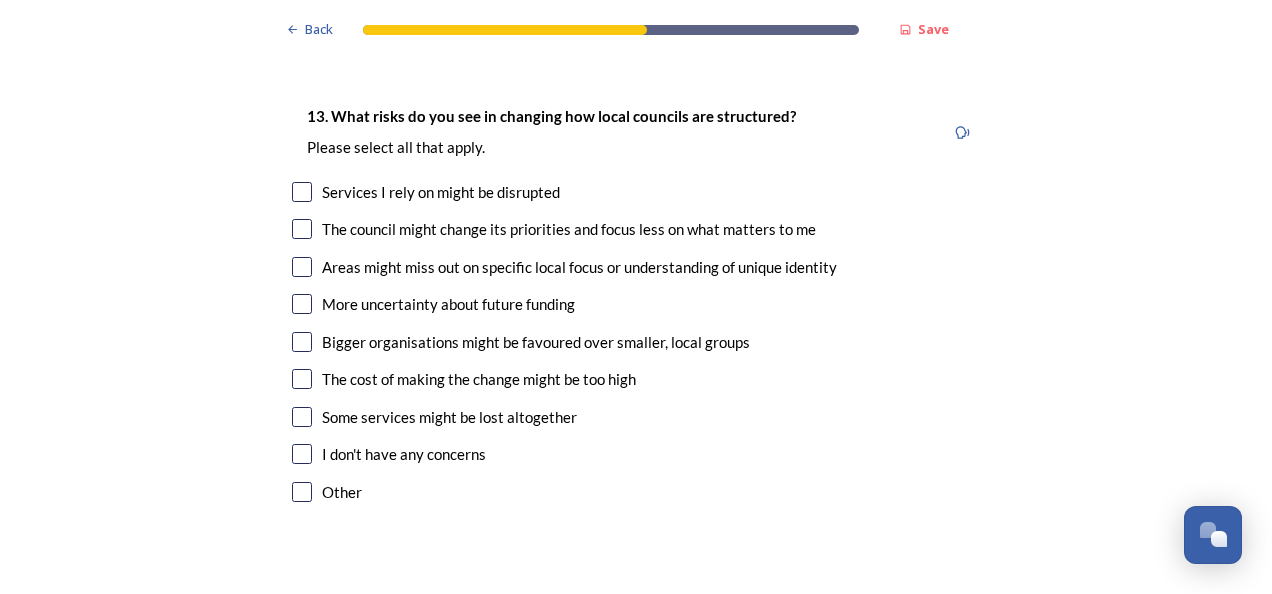 click on "13. What risks do you see in changing how local councils are structured? ﻿Please select all that apply. Services I rely on might be disrupted The council might change its priorities and focus less on what matters to me Areas might miss out on specific local focus or understanding of unique identity More uncertainty about future funding Bigger organisations might be favoured over smaller, local groups The cost of making the change might be too high Some services might be lost altogether I don't have any concerns Other" at bounding box center [636, 306] 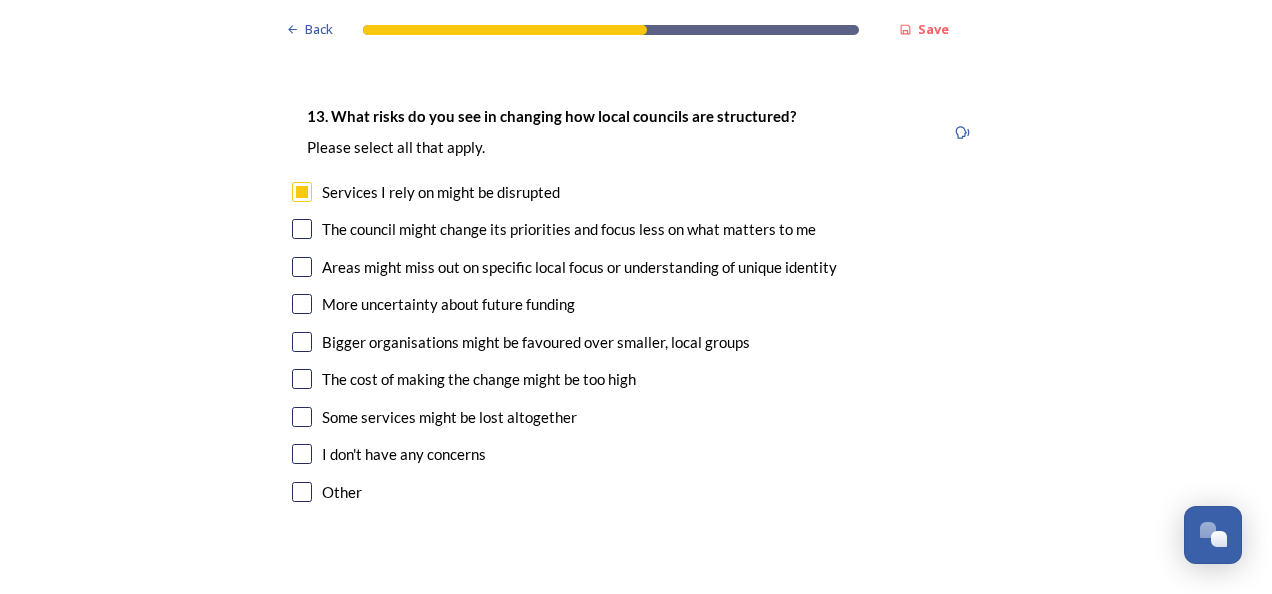 click at bounding box center (302, 229) 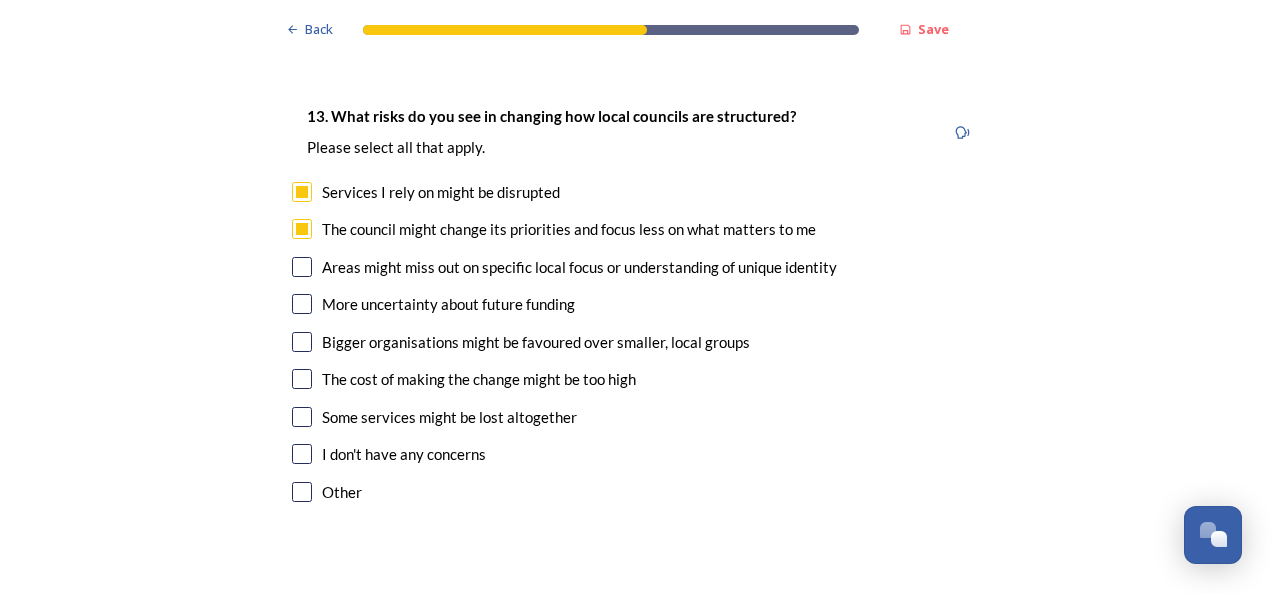 click at bounding box center [302, 267] 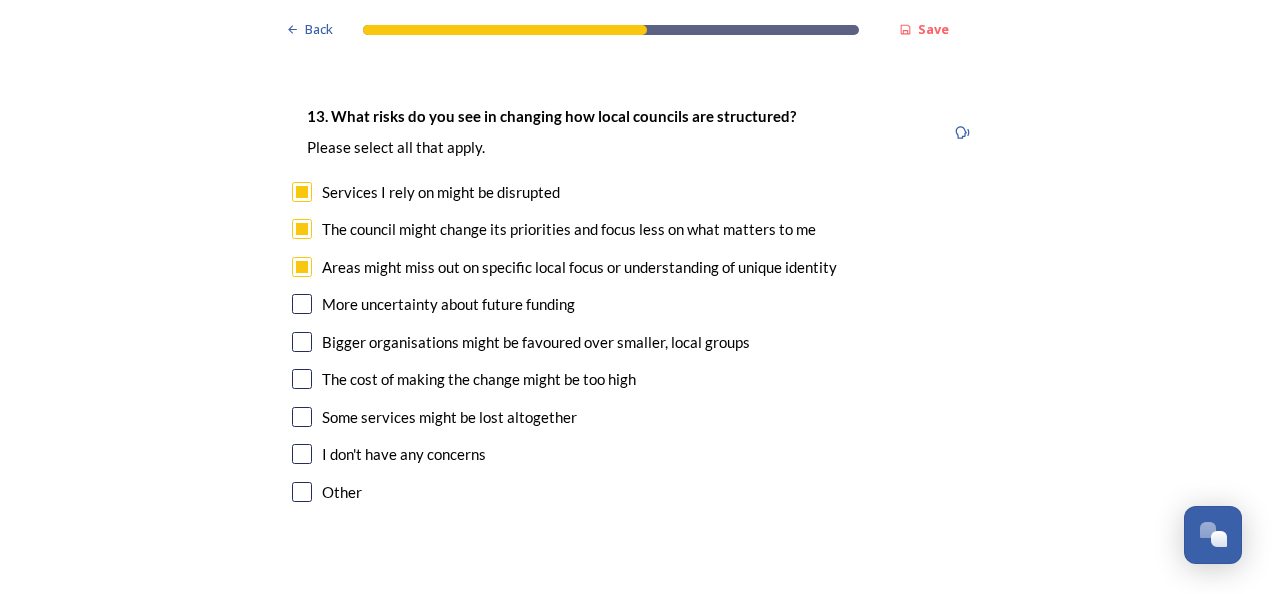 click at bounding box center [302, 304] 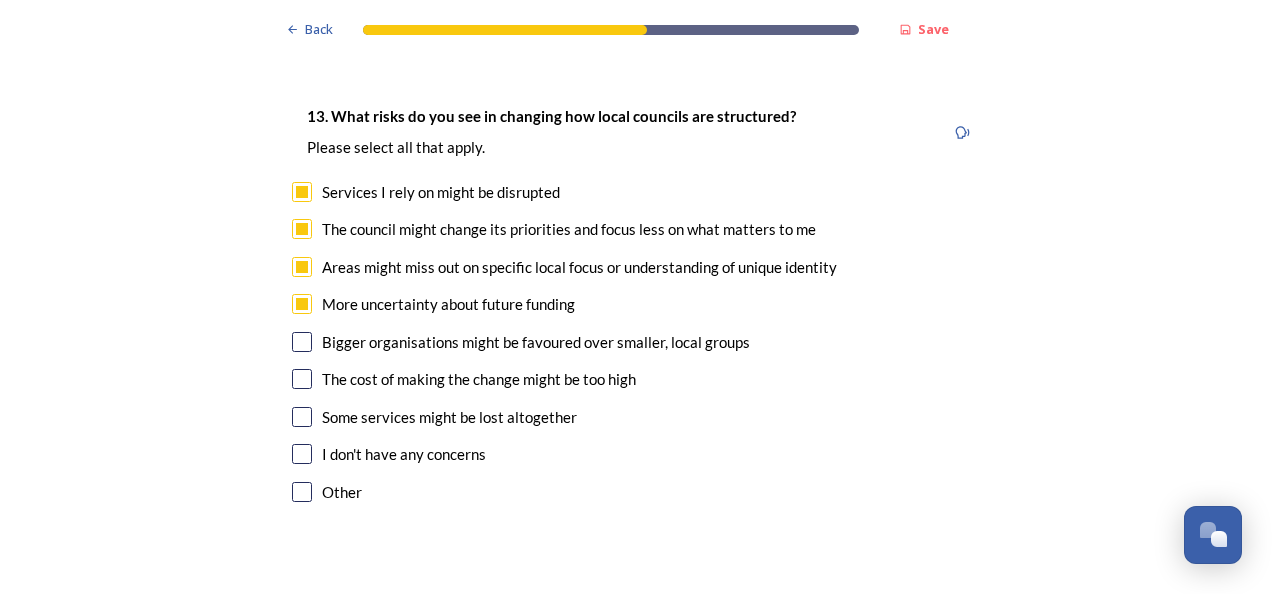 click at bounding box center (302, 342) 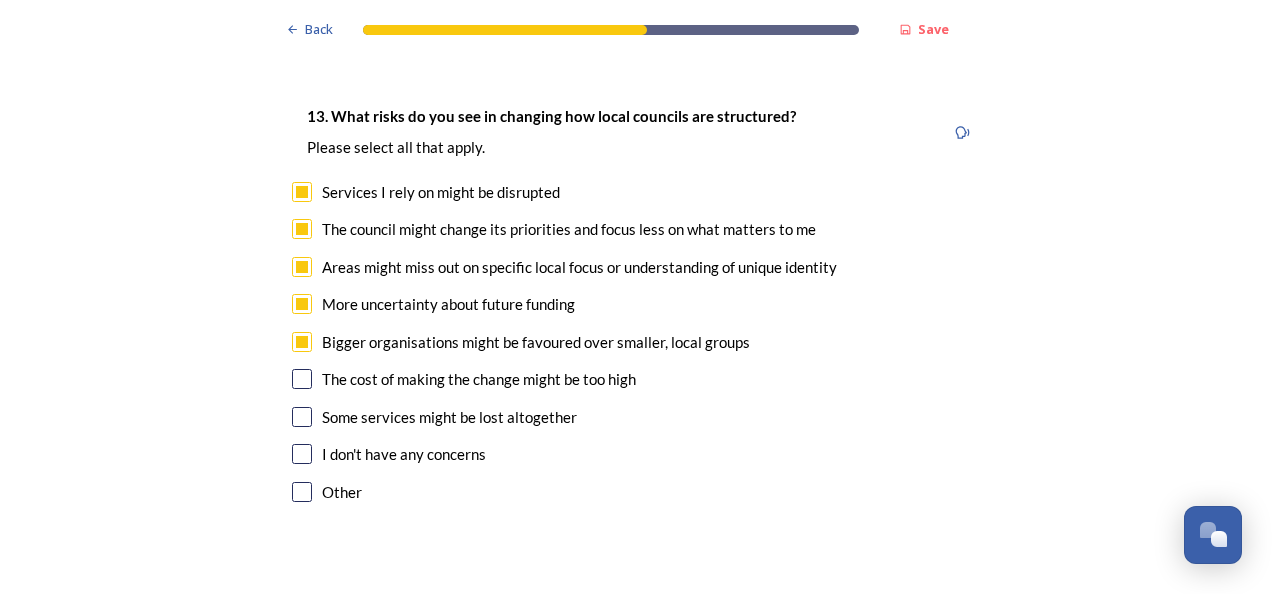 click at bounding box center (302, 379) 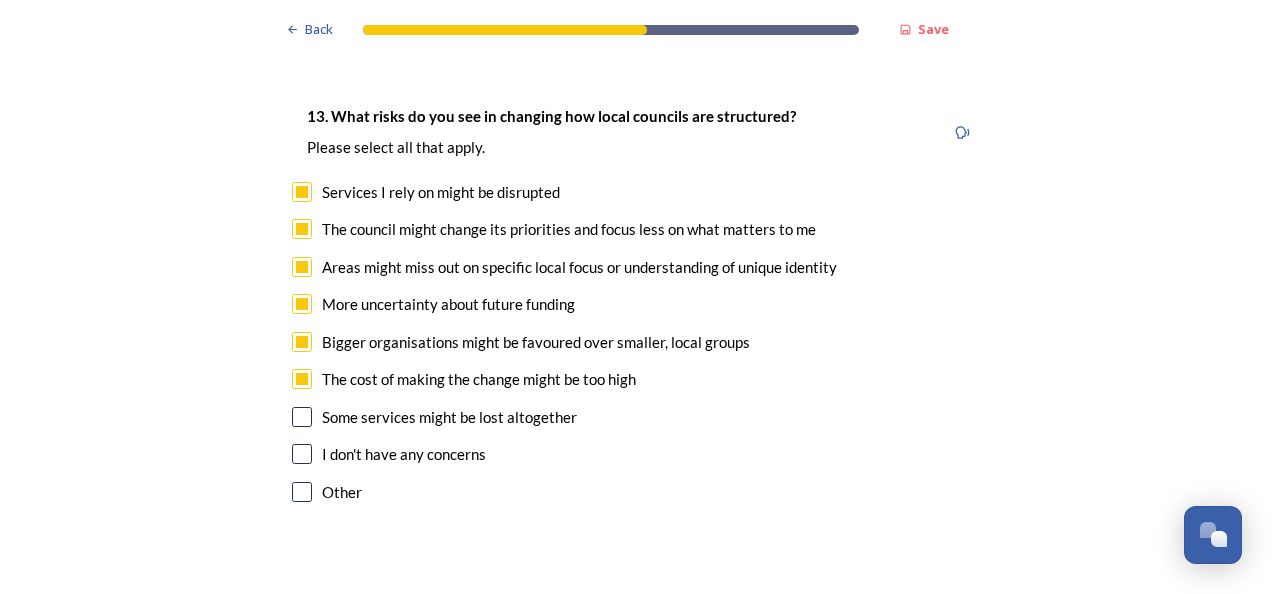 click at bounding box center (302, 417) 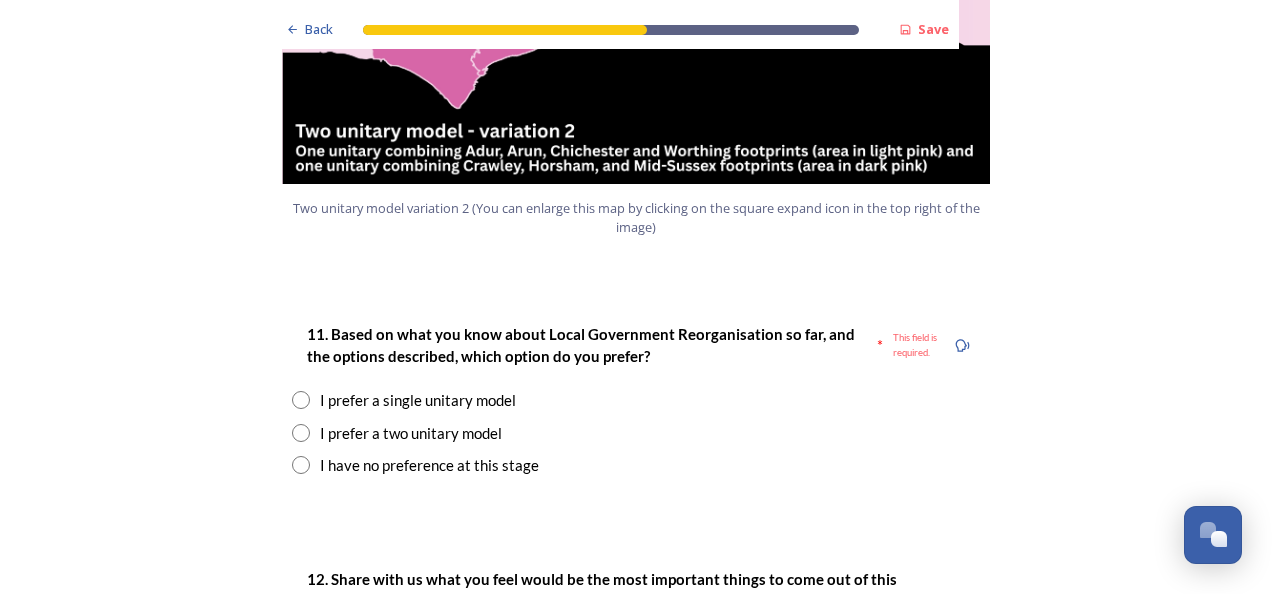 scroll, scrollTop: 2424, scrollLeft: 0, axis: vertical 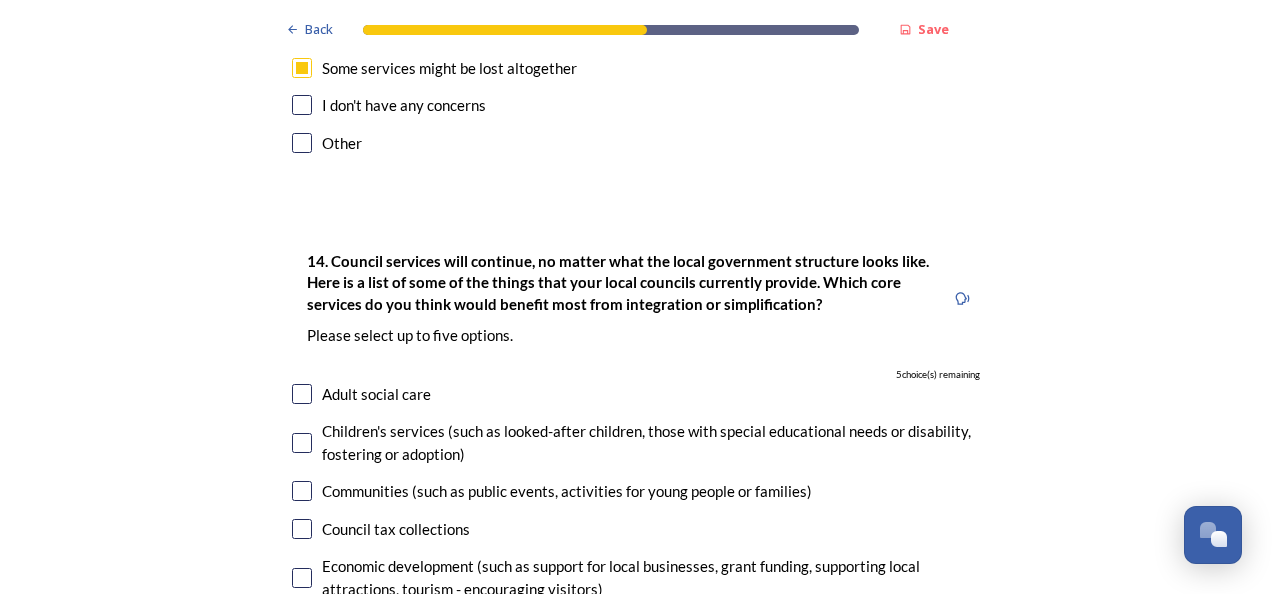 drag, startPoint x: 1250, startPoint y: 376, endPoint x: 1195, endPoint y: 329, distance: 72.34639 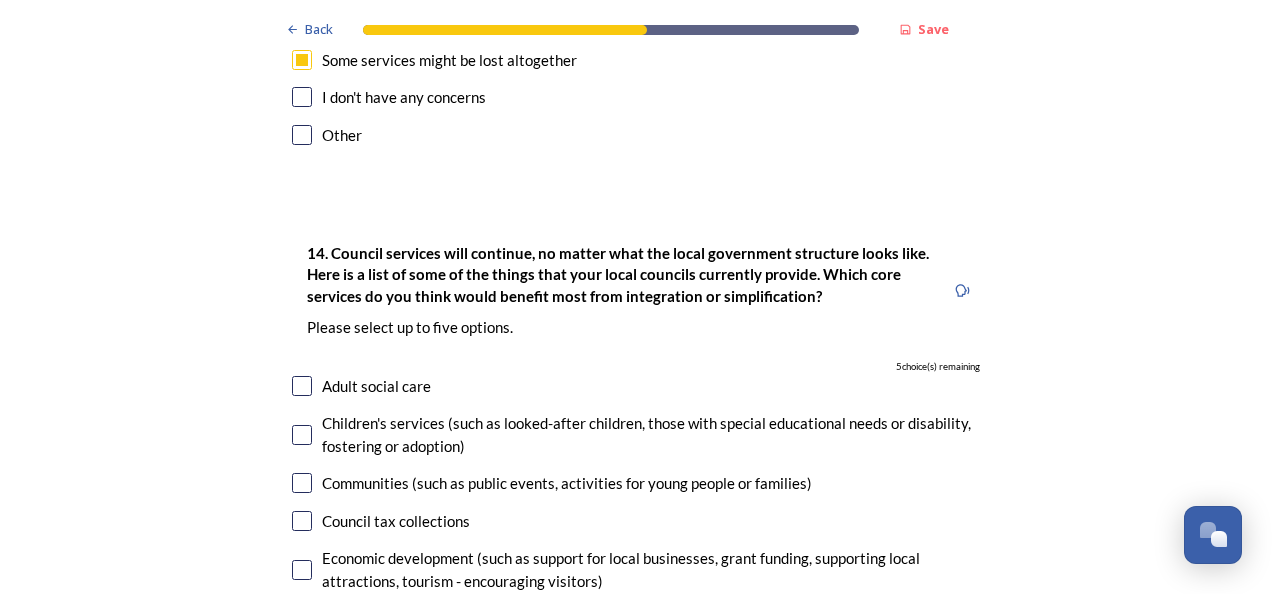 scroll, scrollTop: 0, scrollLeft: 0, axis: both 